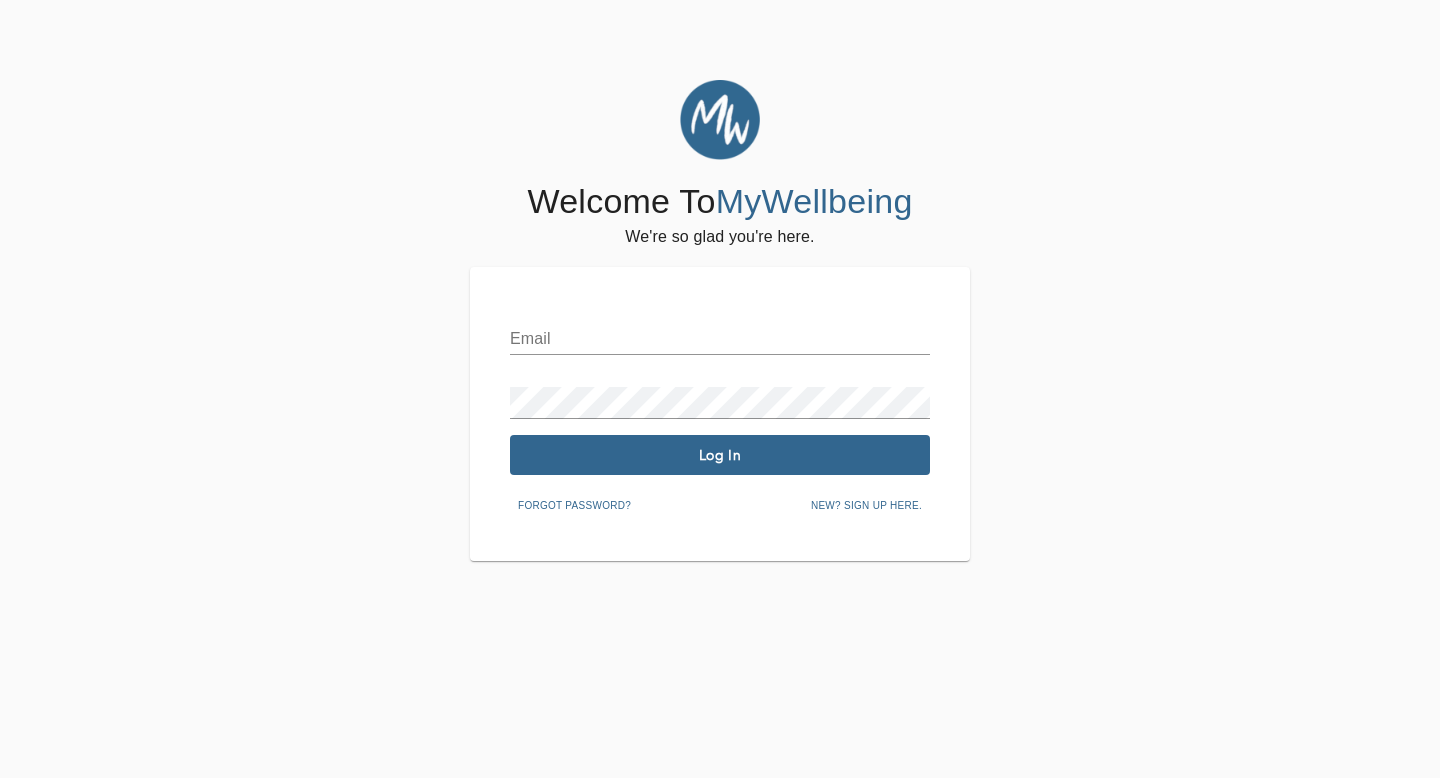 scroll, scrollTop: 0, scrollLeft: 0, axis: both 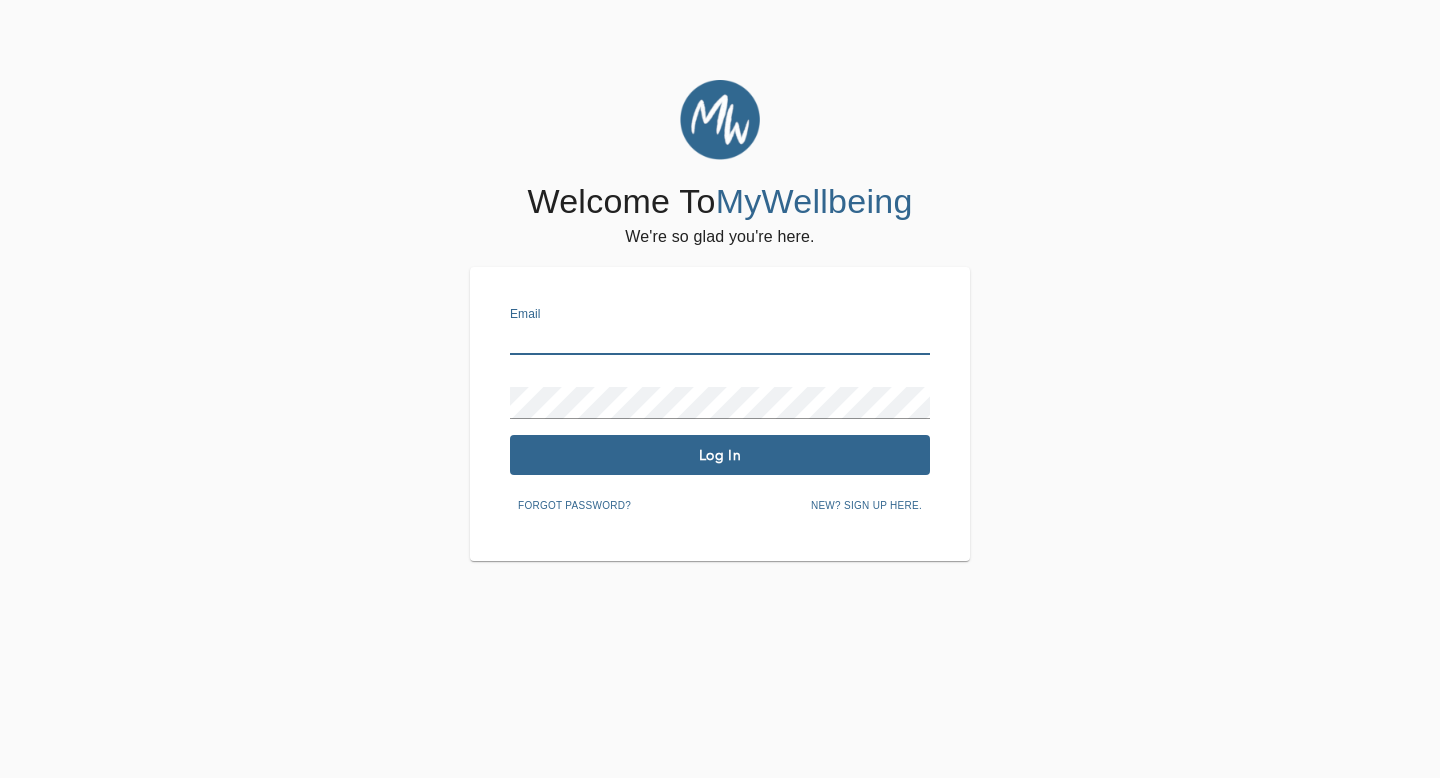 click at bounding box center [720, 339] 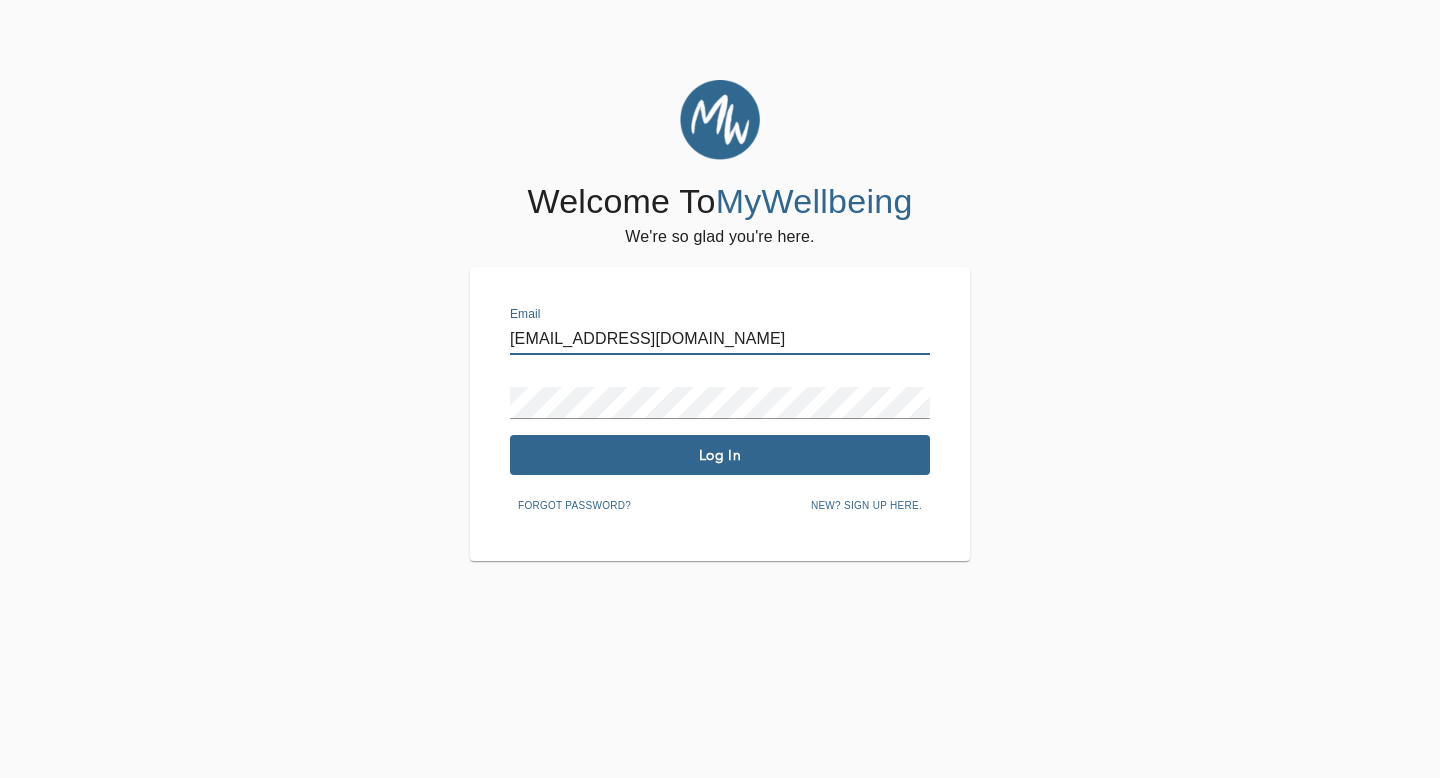 type on "[EMAIL_ADDRESS][DOMAIN_NAME]" 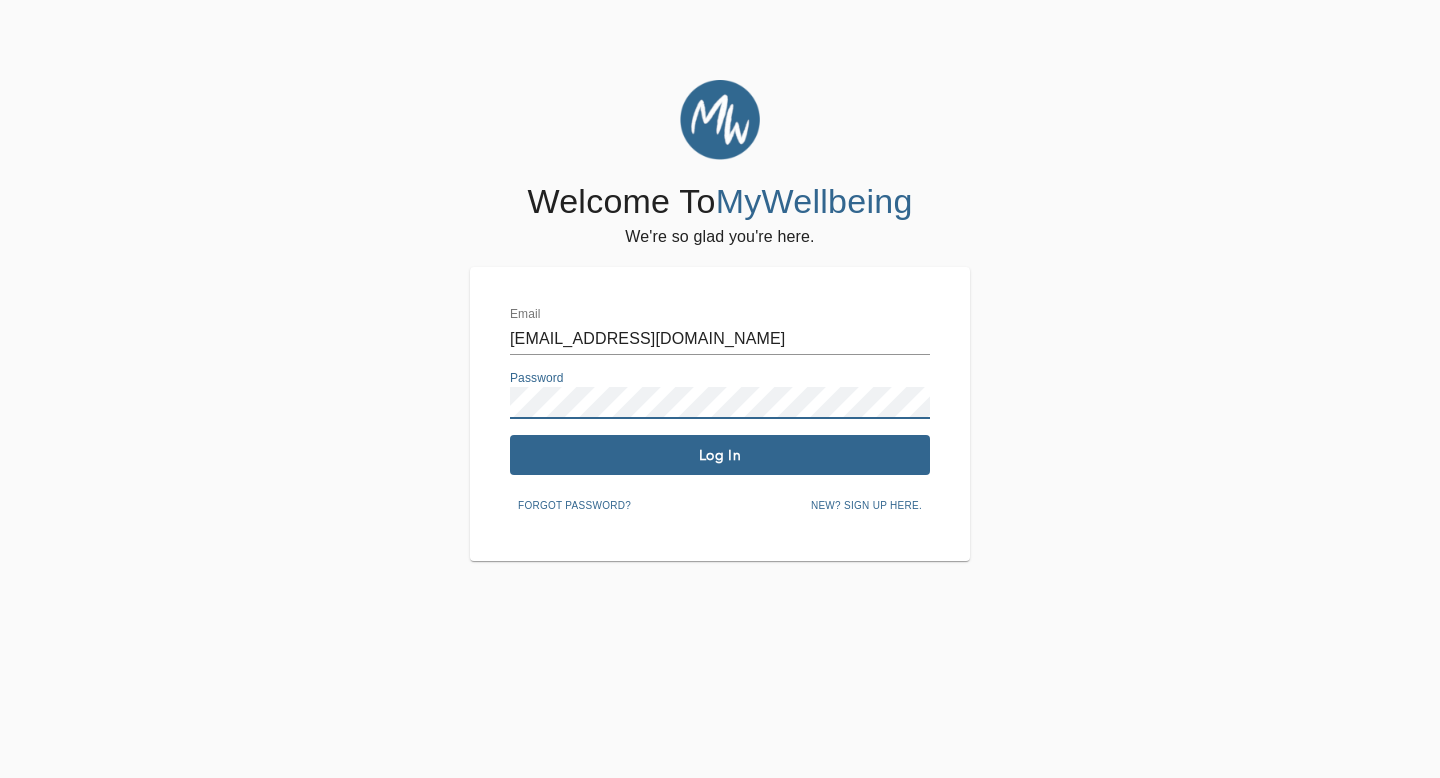 click on "Log In" at bounding box center [720, 455] 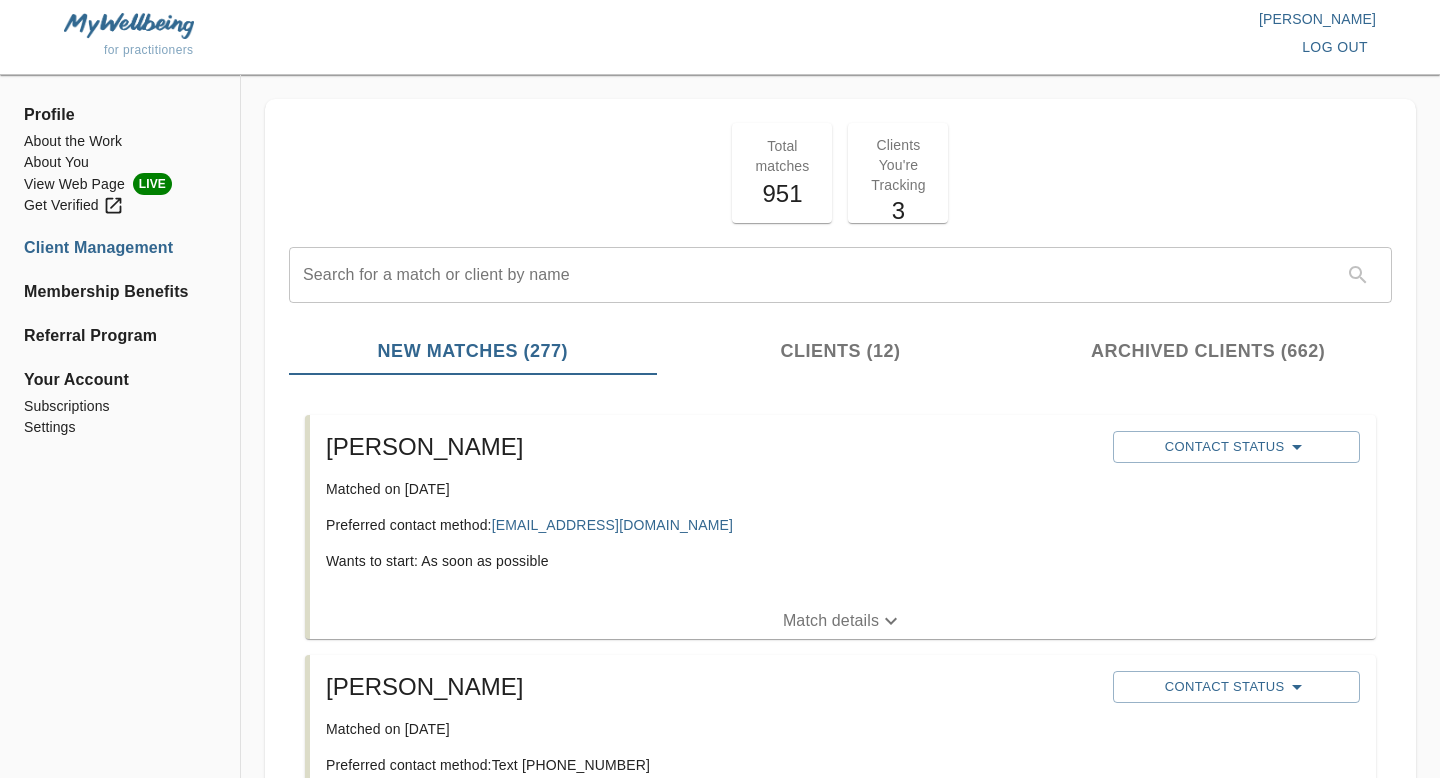scroll, scrollTop: 6, scrollLeft: 0, axis: vertical 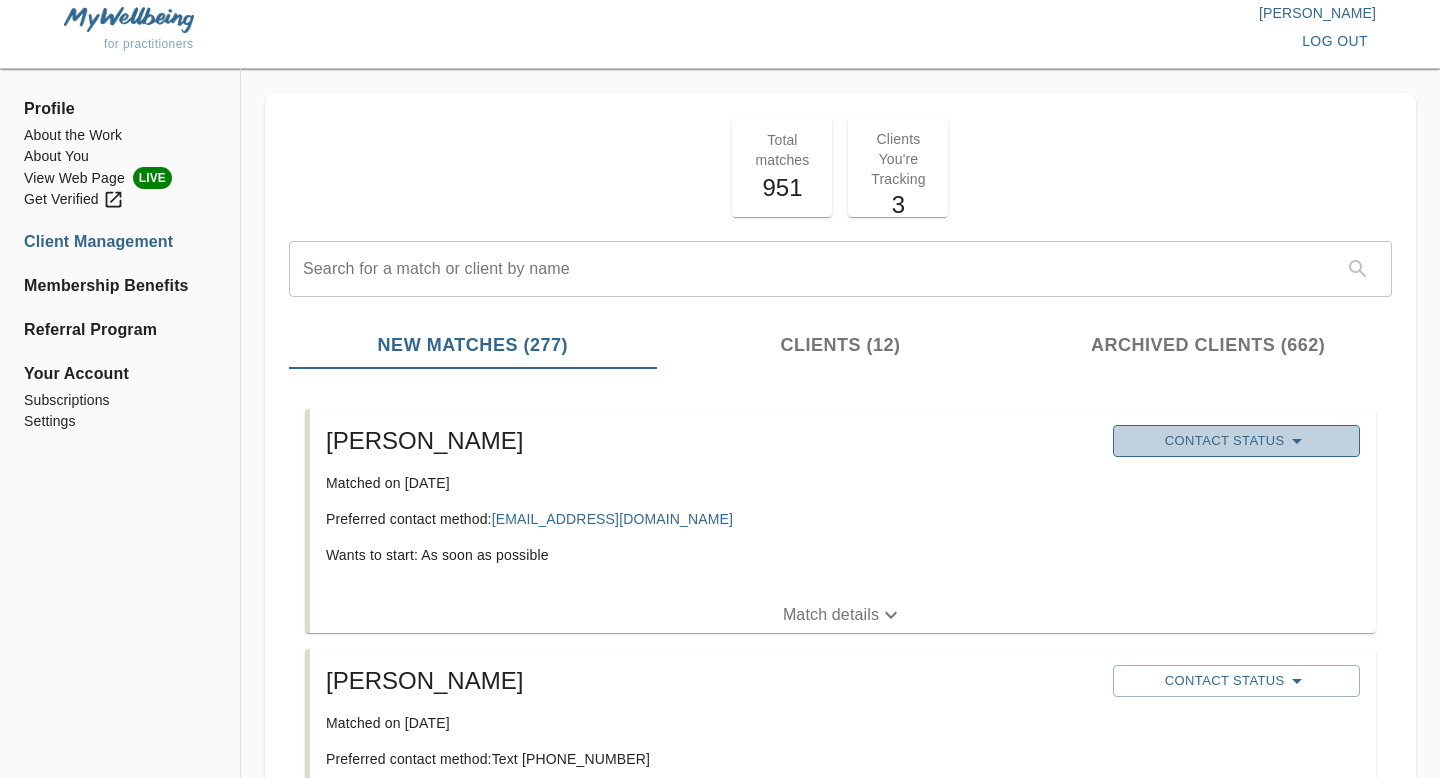 click on "Contact Status" at bounding box center [1236, 441] 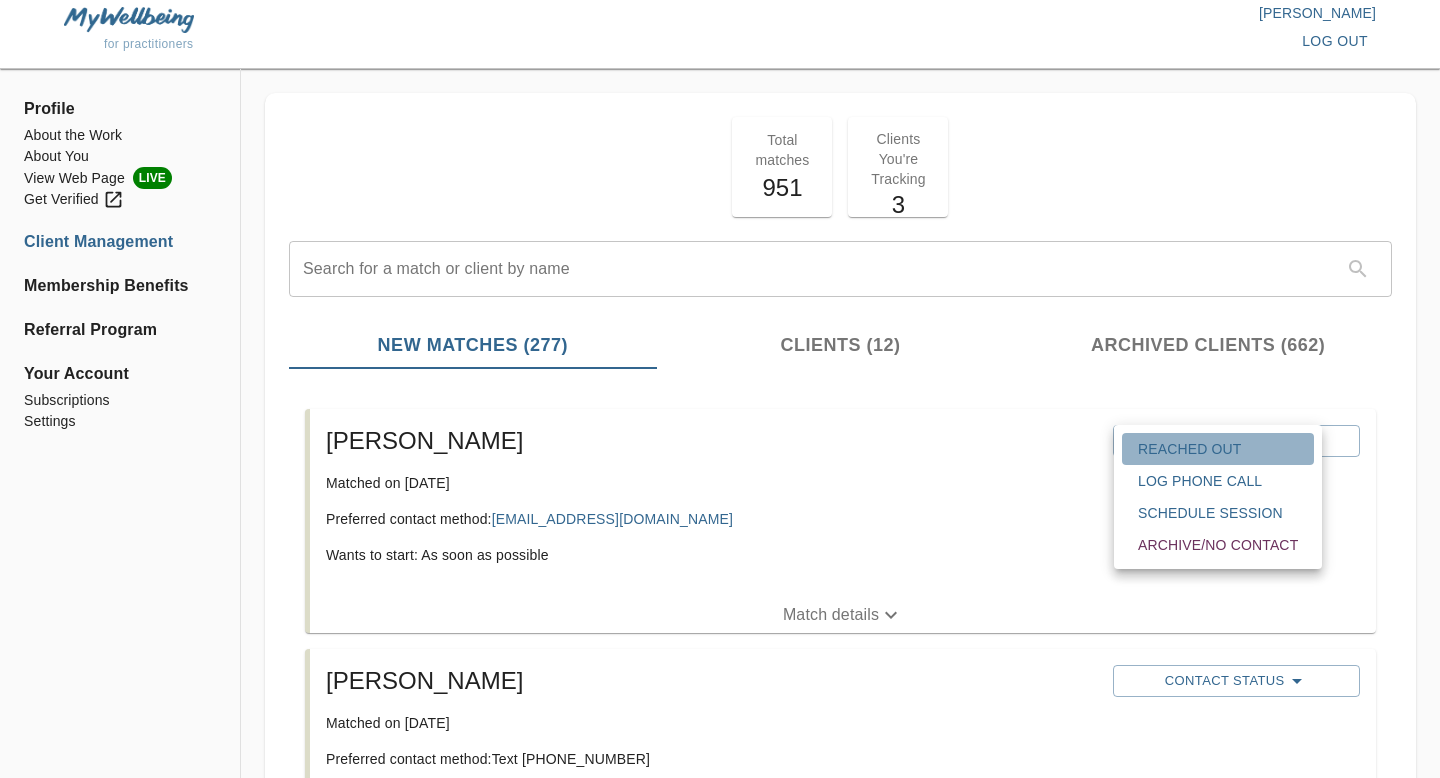 click on "Reached Out" at bounding box center (1218, 449) 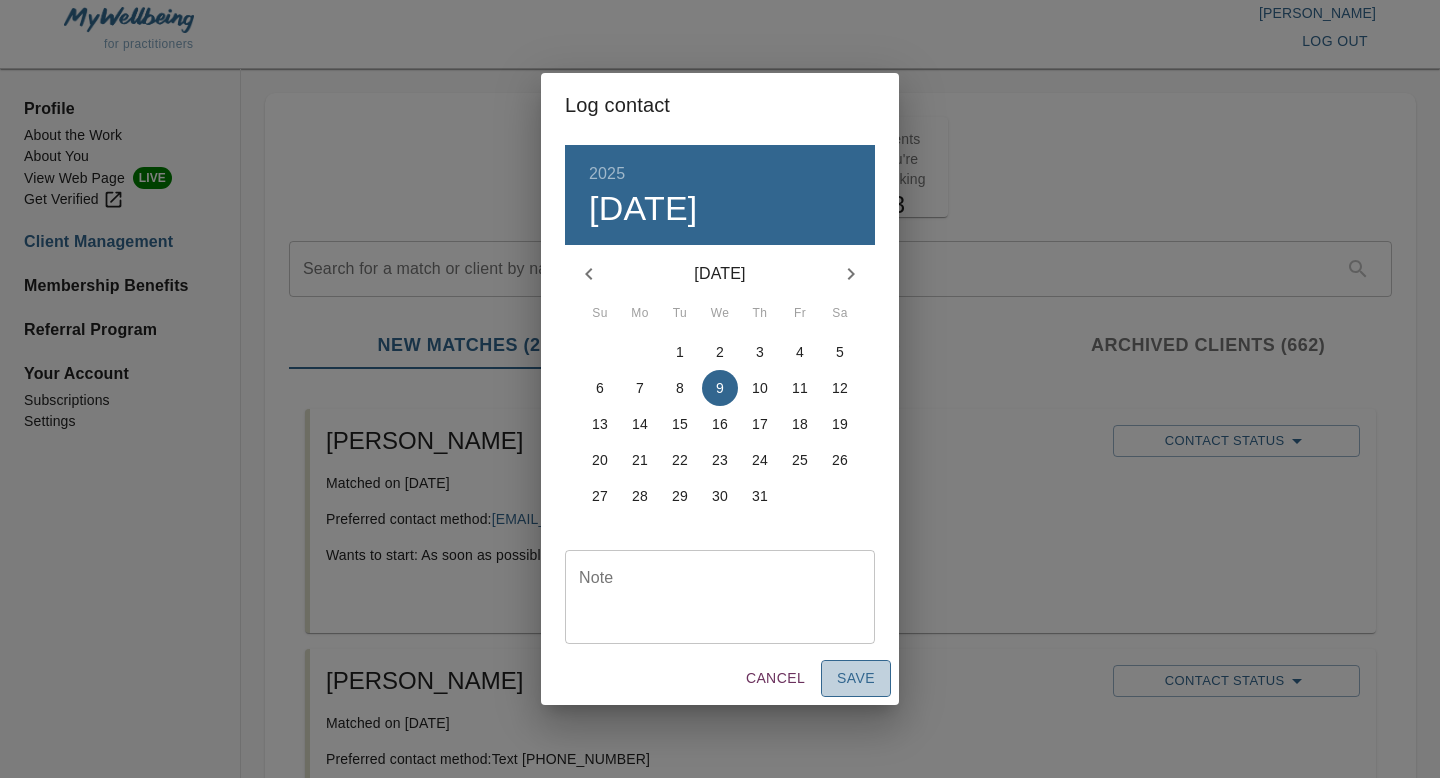 click on "Save" at bounding box center [856, 678] 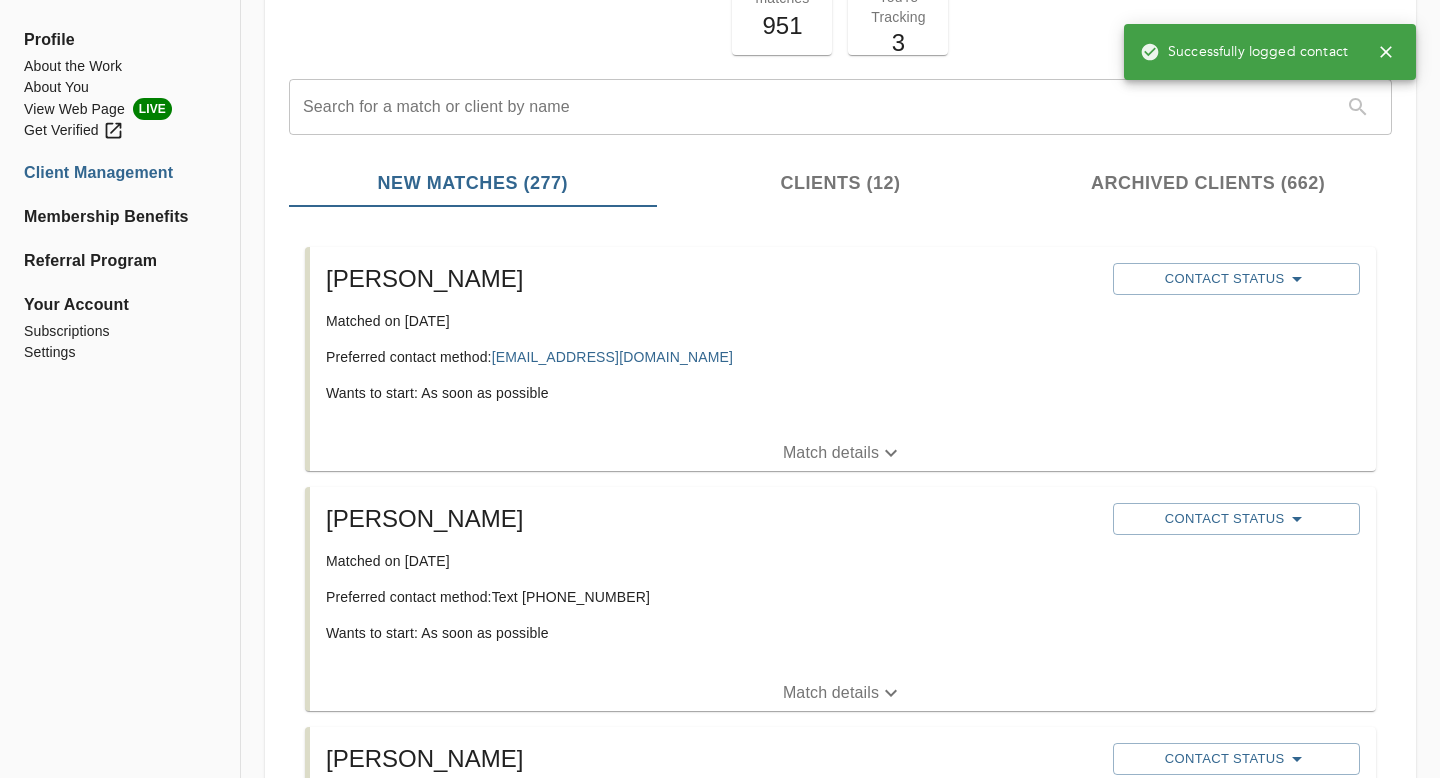 scroll, scrollTop: 177, scrollLeft: 0, axis: vertical 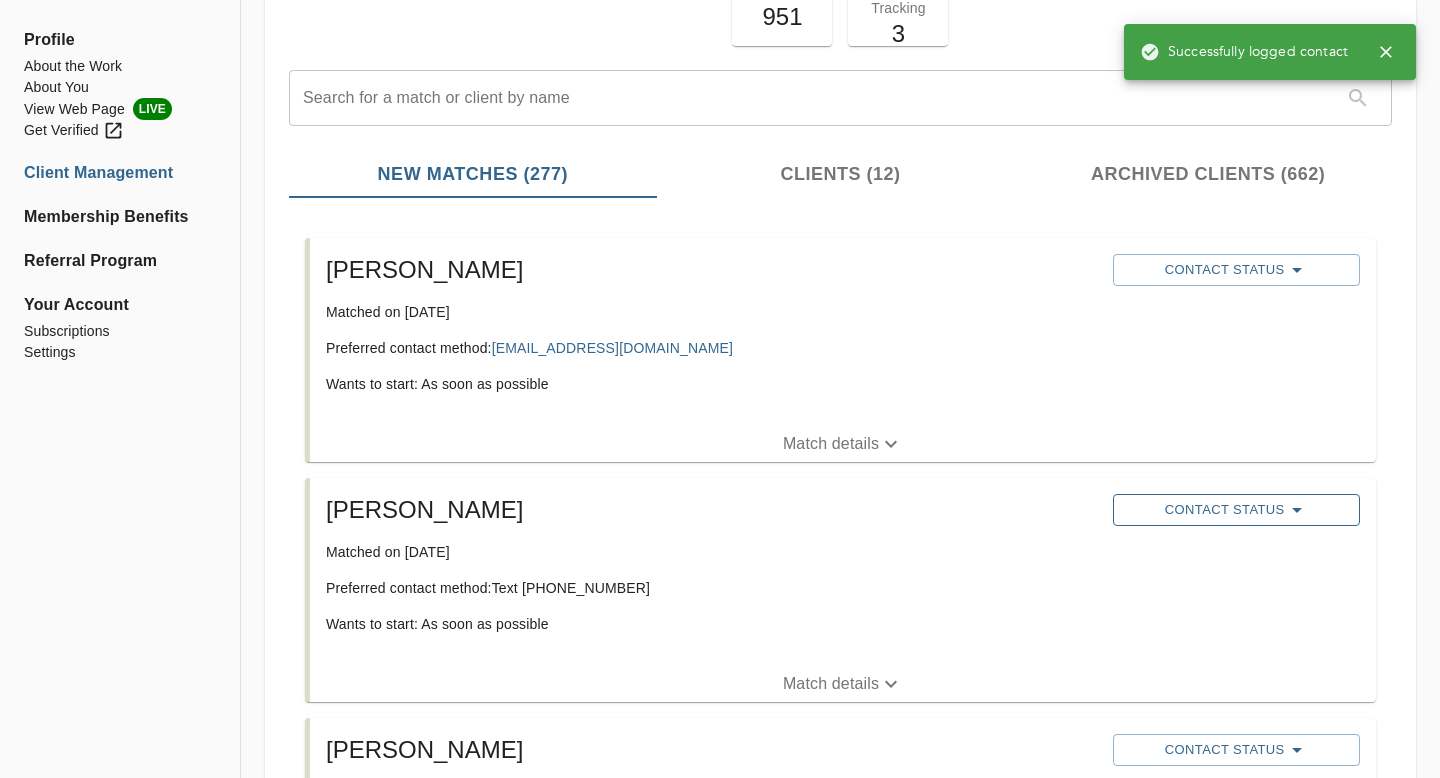 click on "Contact Status" at bounding box center [1236, 510] 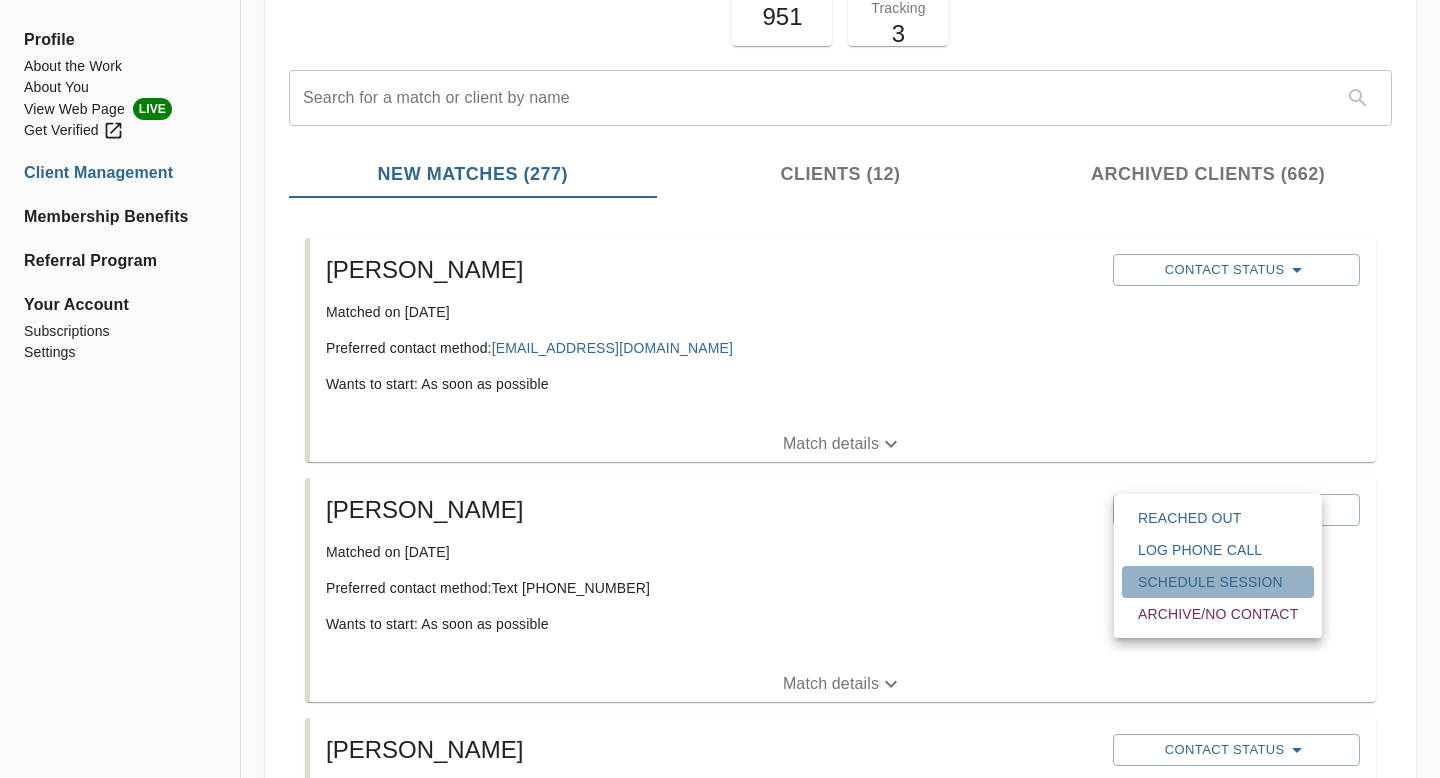 click on "Schedule session" at bounding box center (1218, 582) 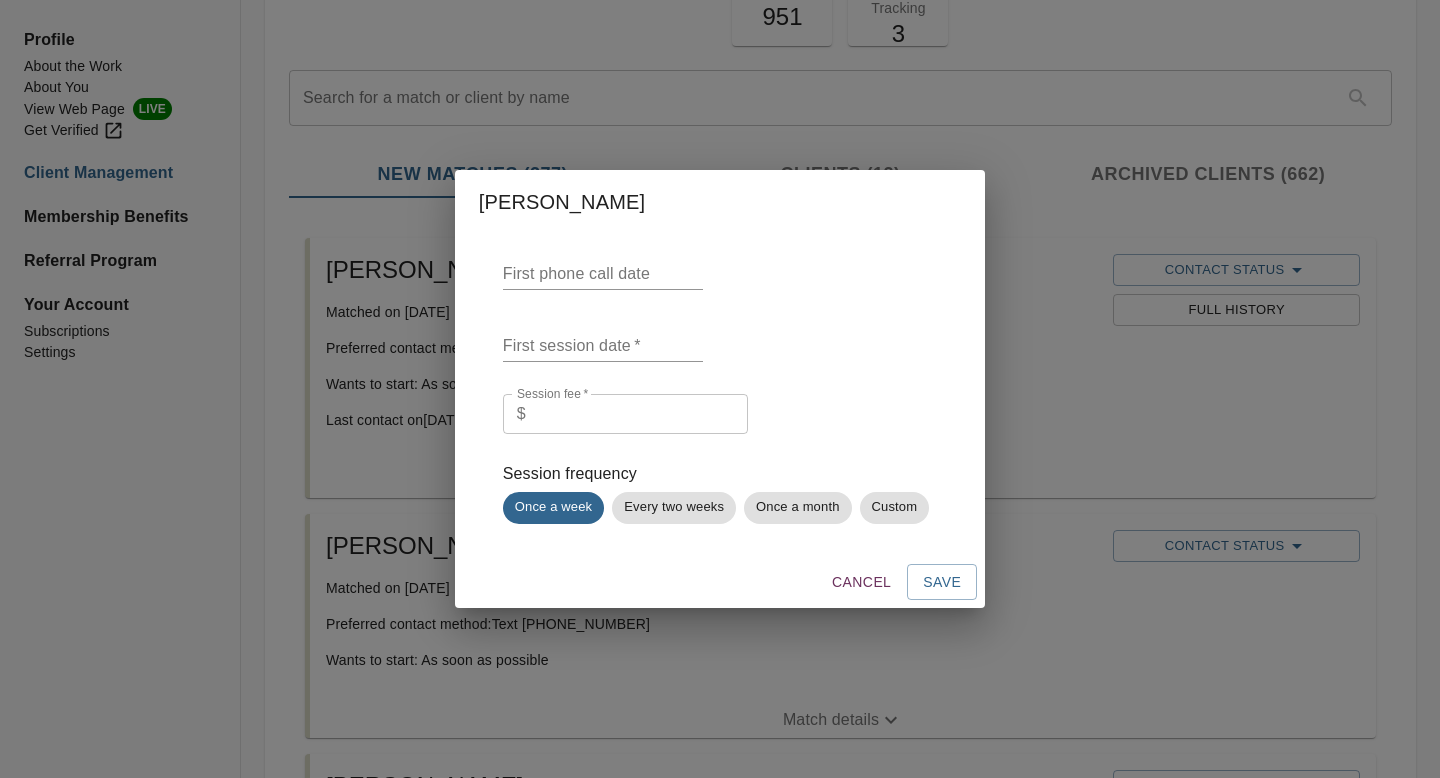 click on "Cancel" at bounding box center (861, 582) 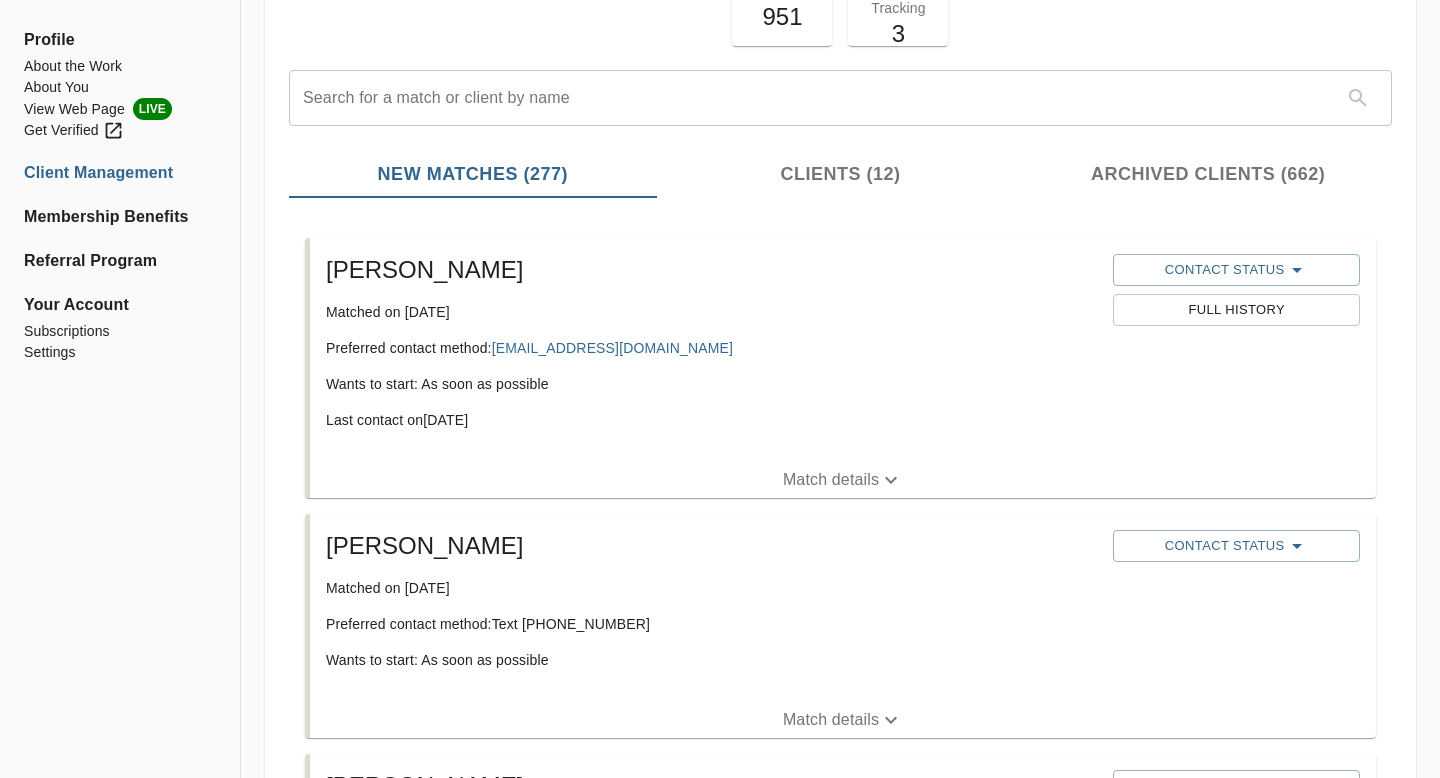 scroll, scrollTop: 200, scrollLeft: 0, axis: vertical 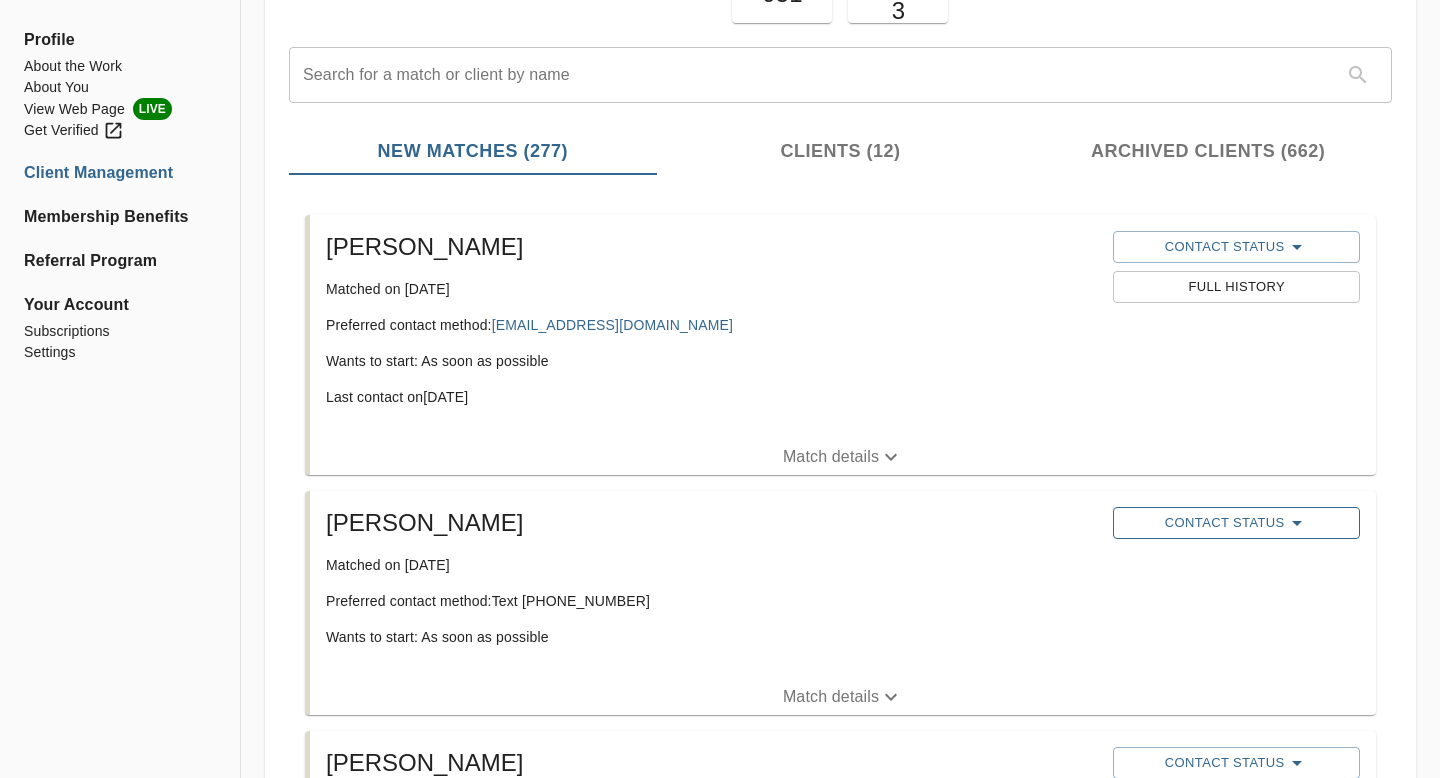 click on "Contact Status" at bounding box center [1236, 523] 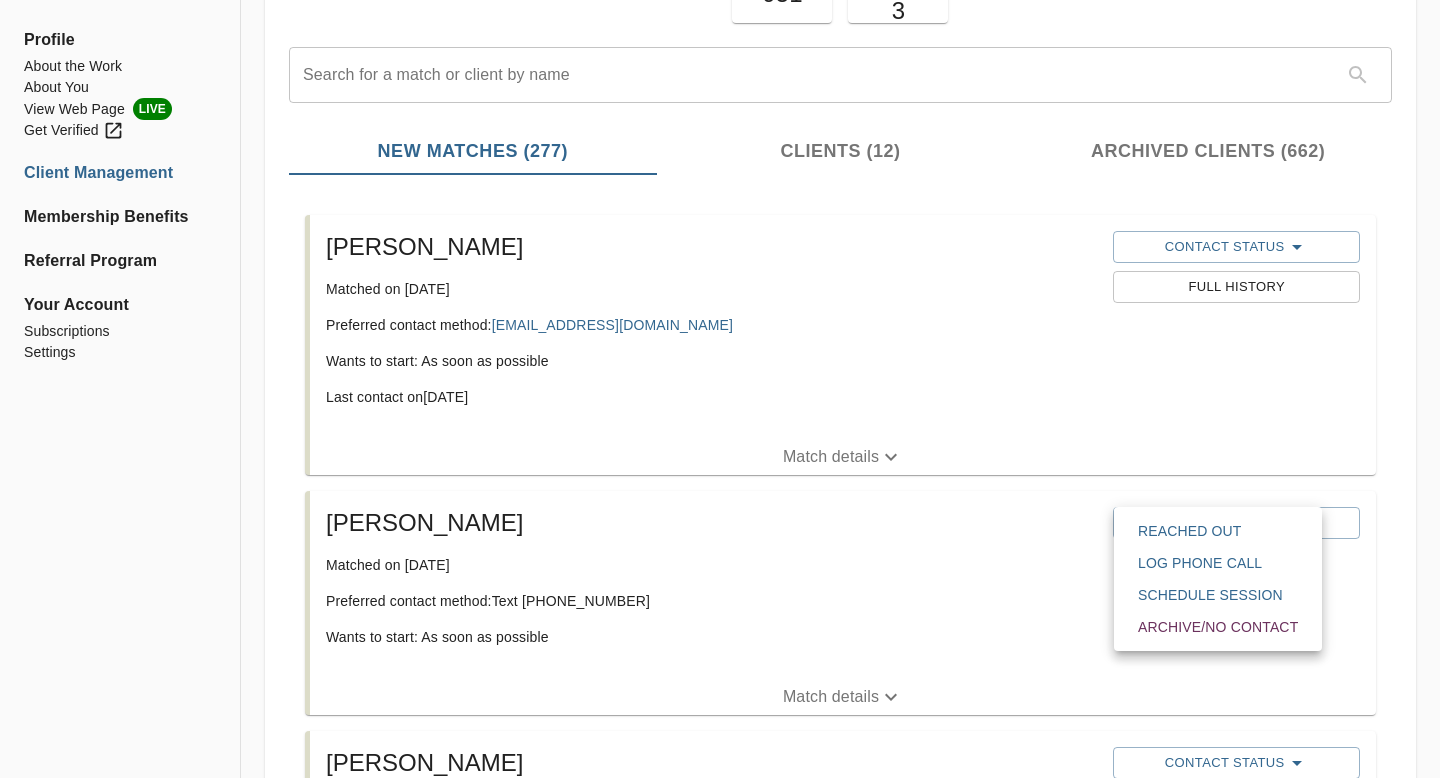 click on "Reached Out" at bounding box center [1218, 531] 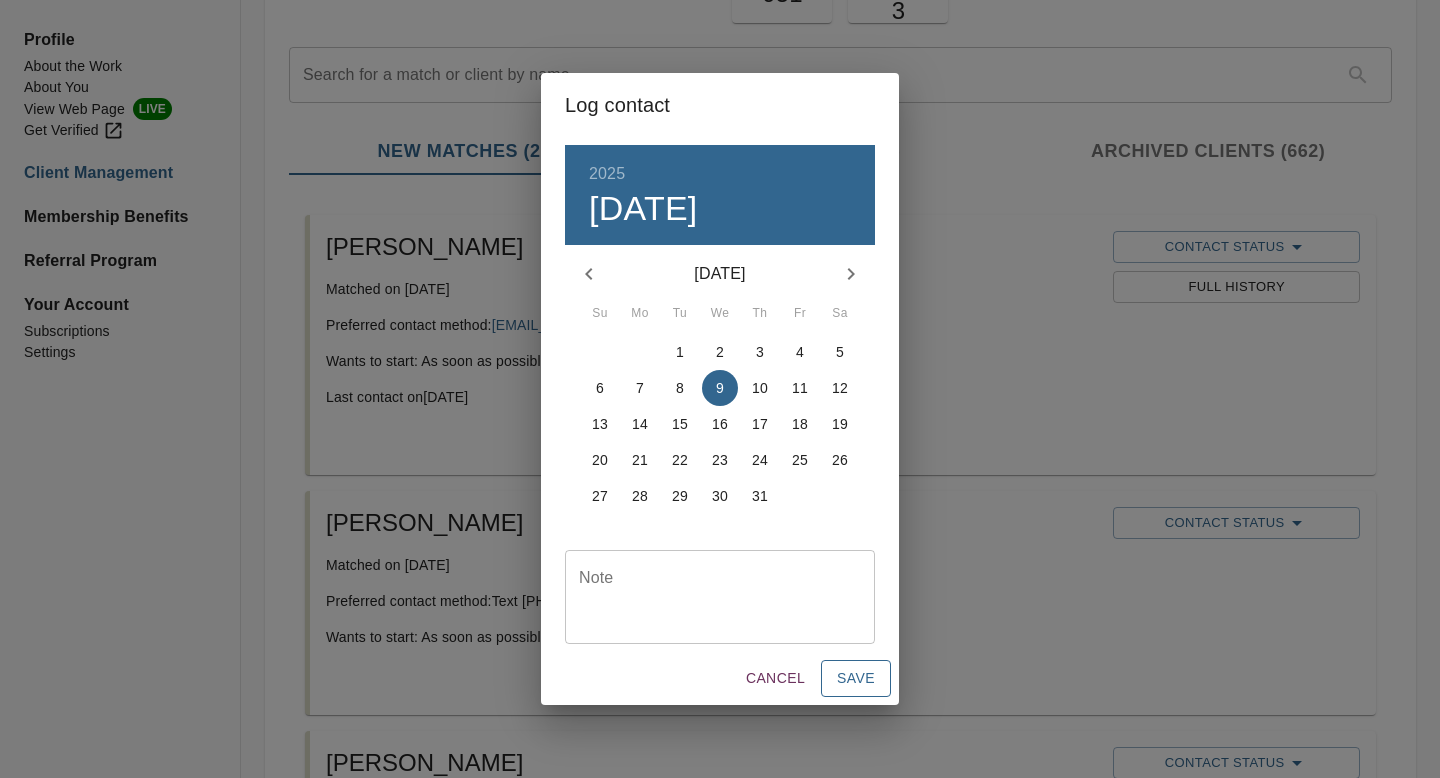 click on "Save" at bounding box center (856, 678) 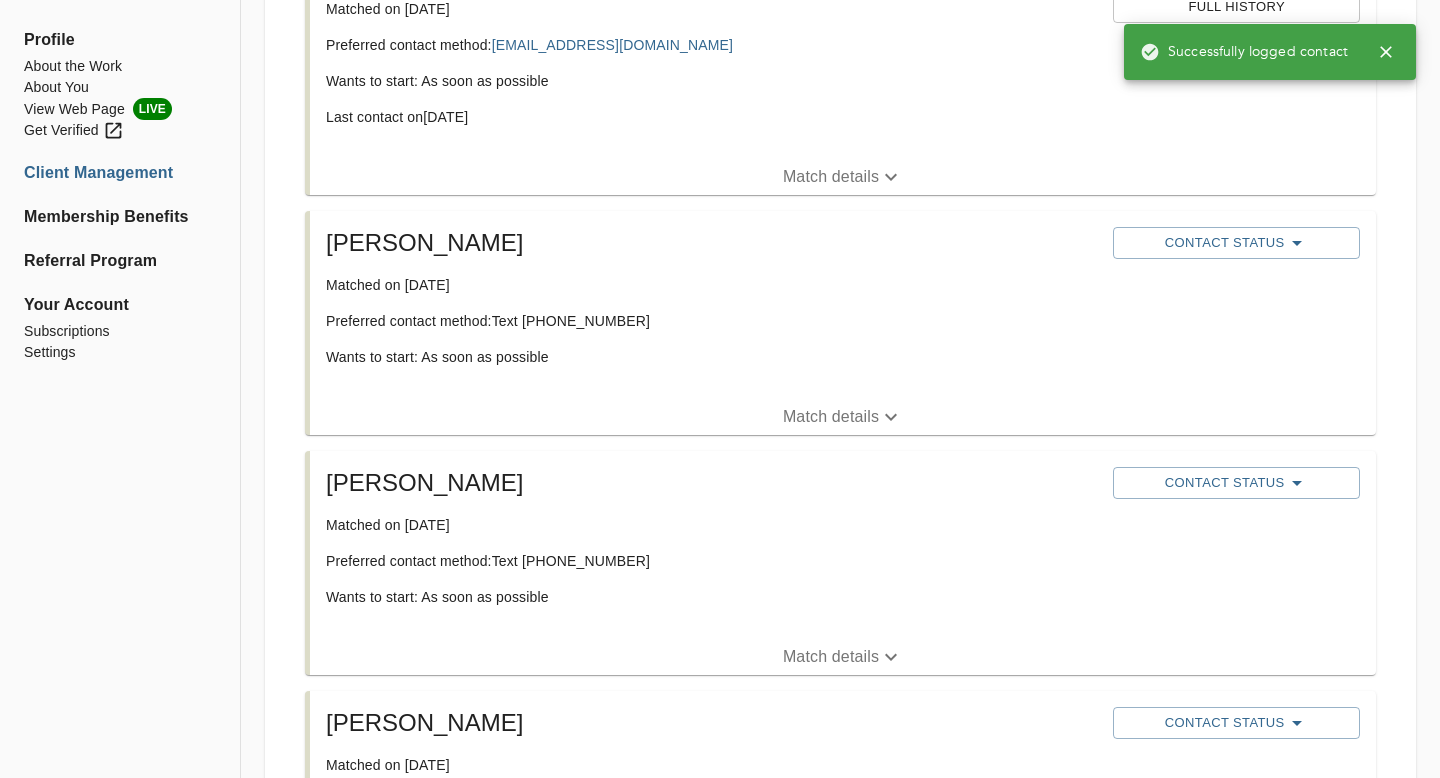 scroll, scrollTop: 496, scrollLeft: 0, axis: vertical 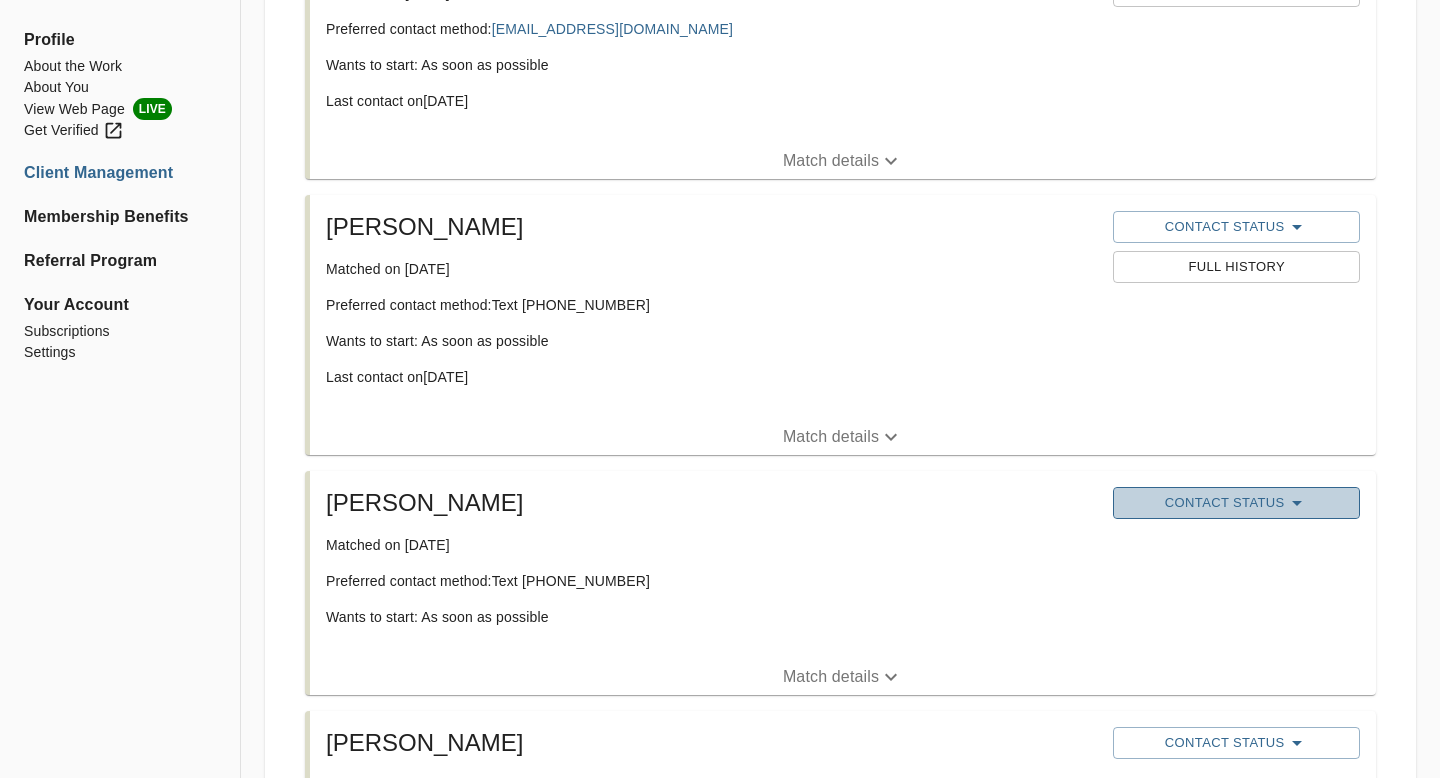 click on "Contact Status" at bounding box center [1236, 503] 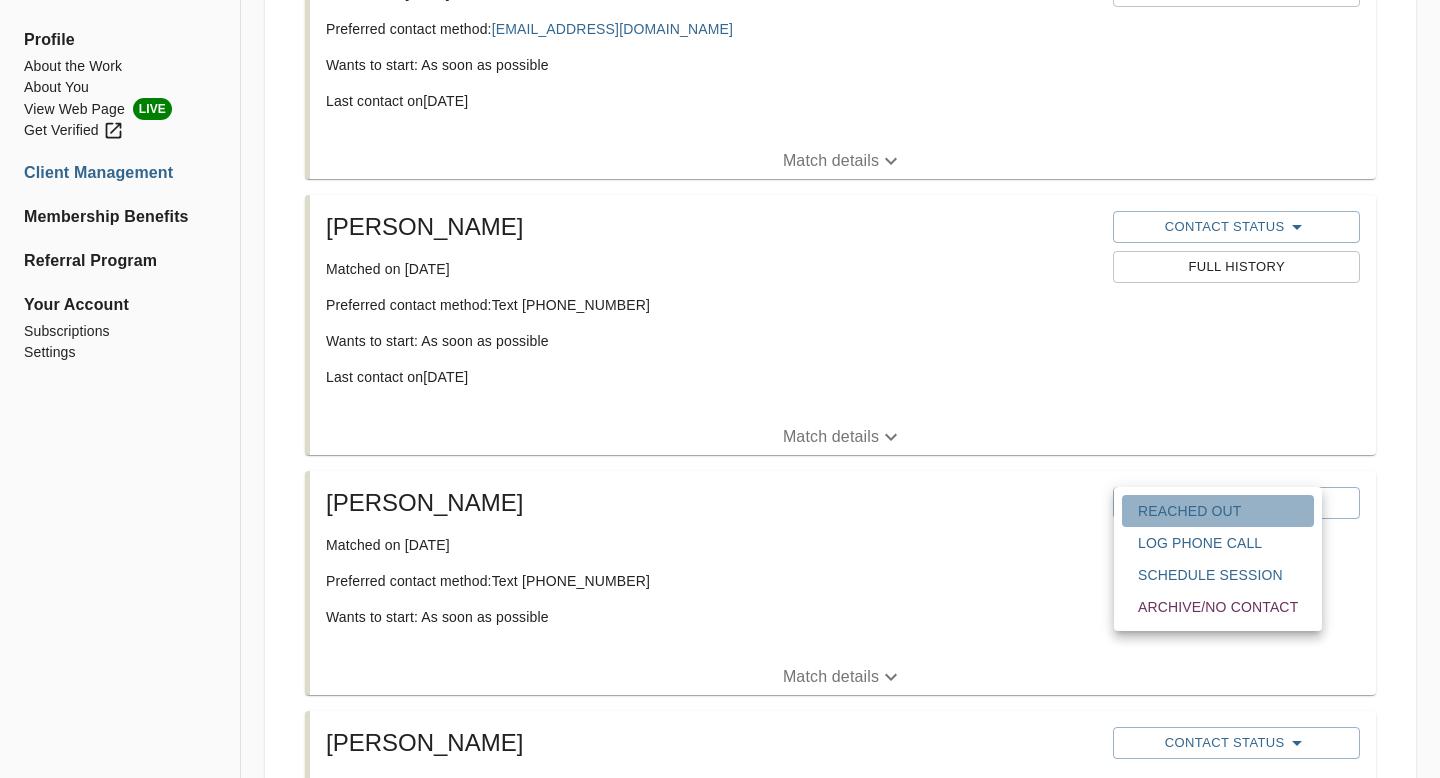 click on "Reached Out" at bounding box center [1218, 511] 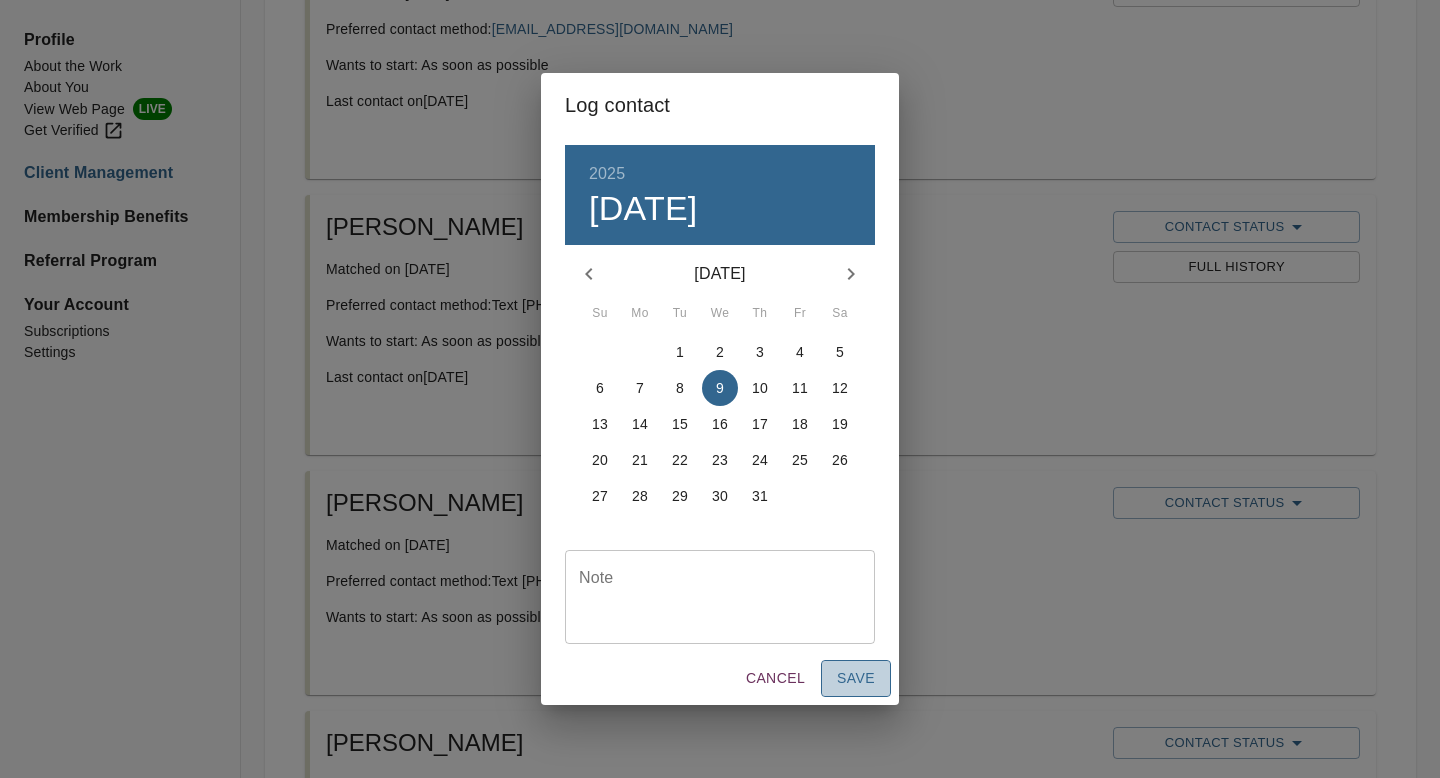 click on "Save" at bounding box center [856, 678] 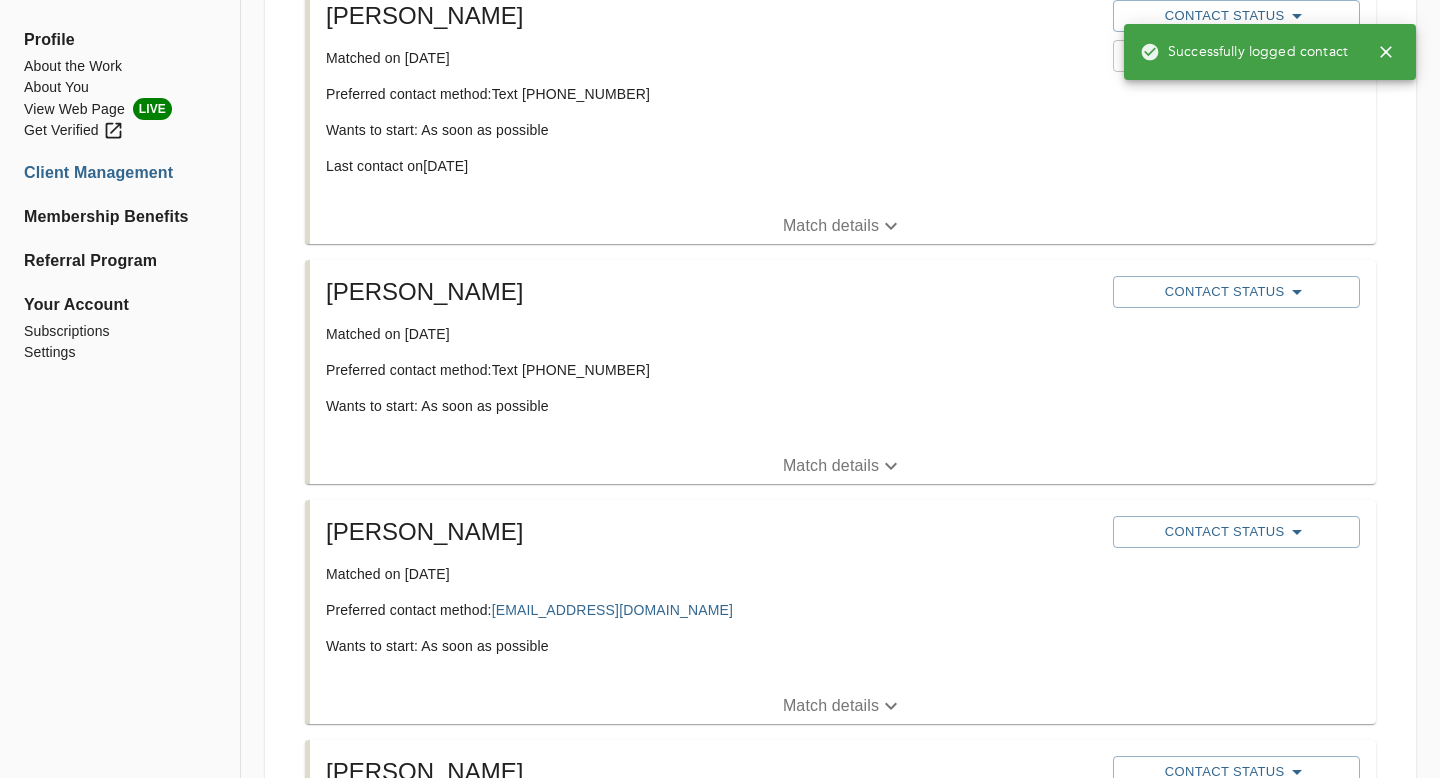 scroll, scrollTop: 712, scrollLeft: 0, axis: vertical 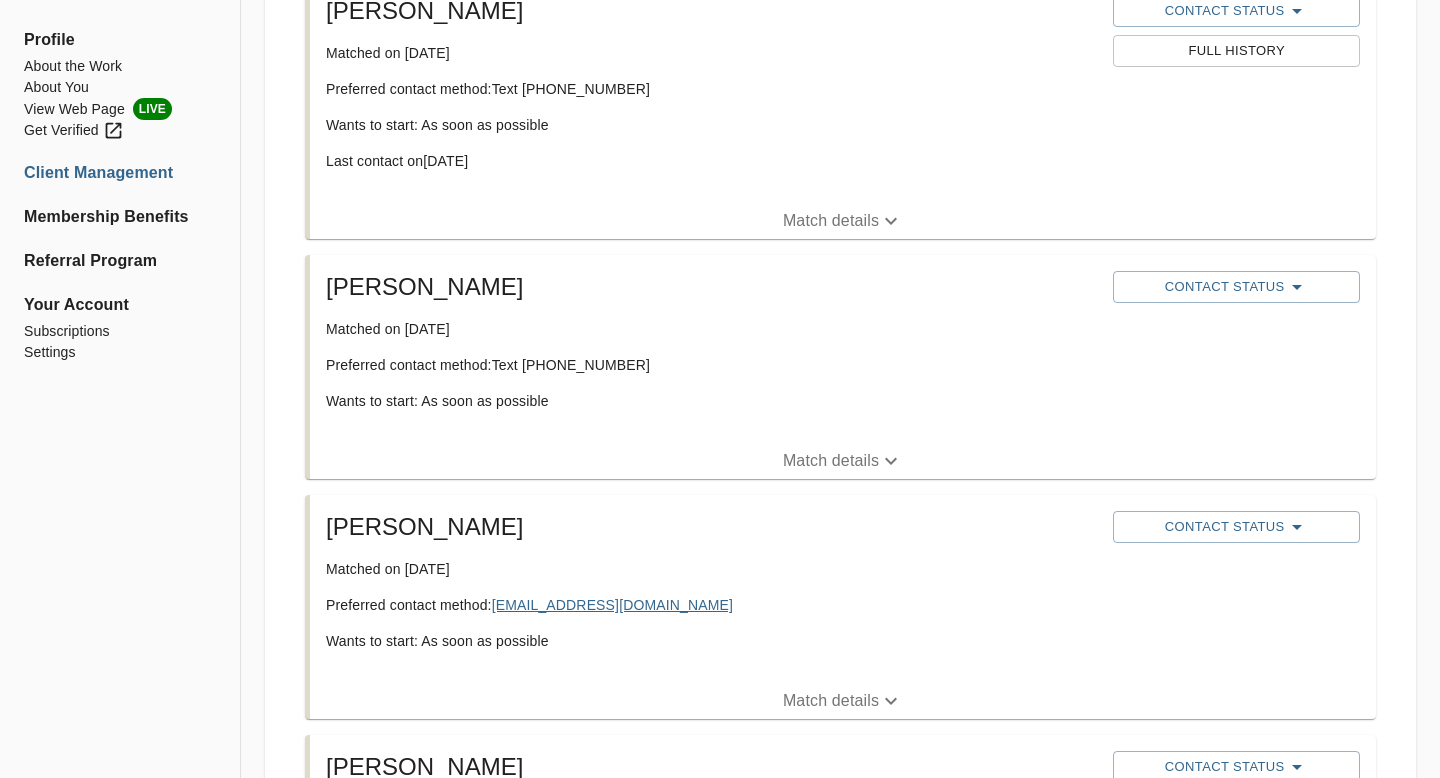 click on "[EMAIL_ADDRESS][DOMAIN_NAME]" at bounding box center (612, 605) 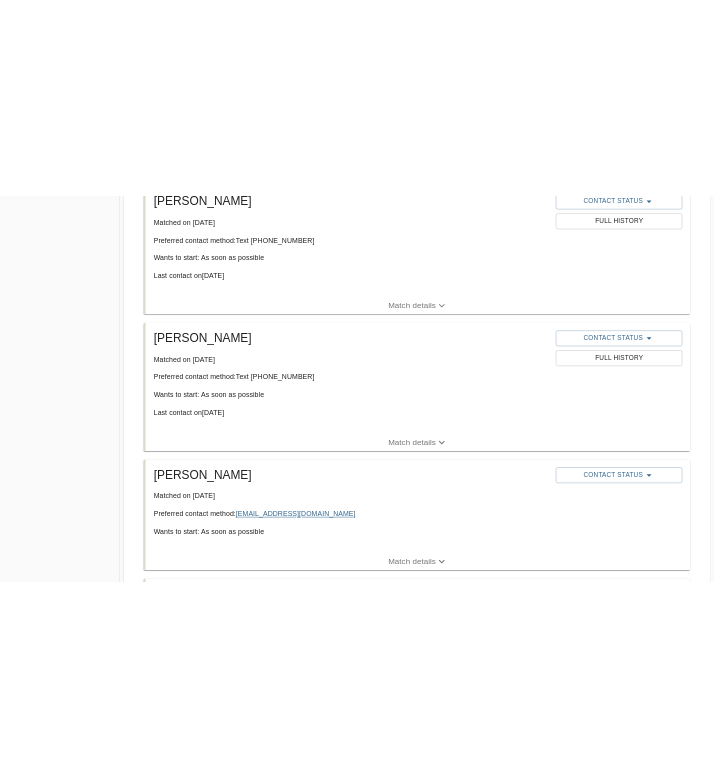 scroll, scrollTop: 525, scrollLeft: 0, axis: vertical 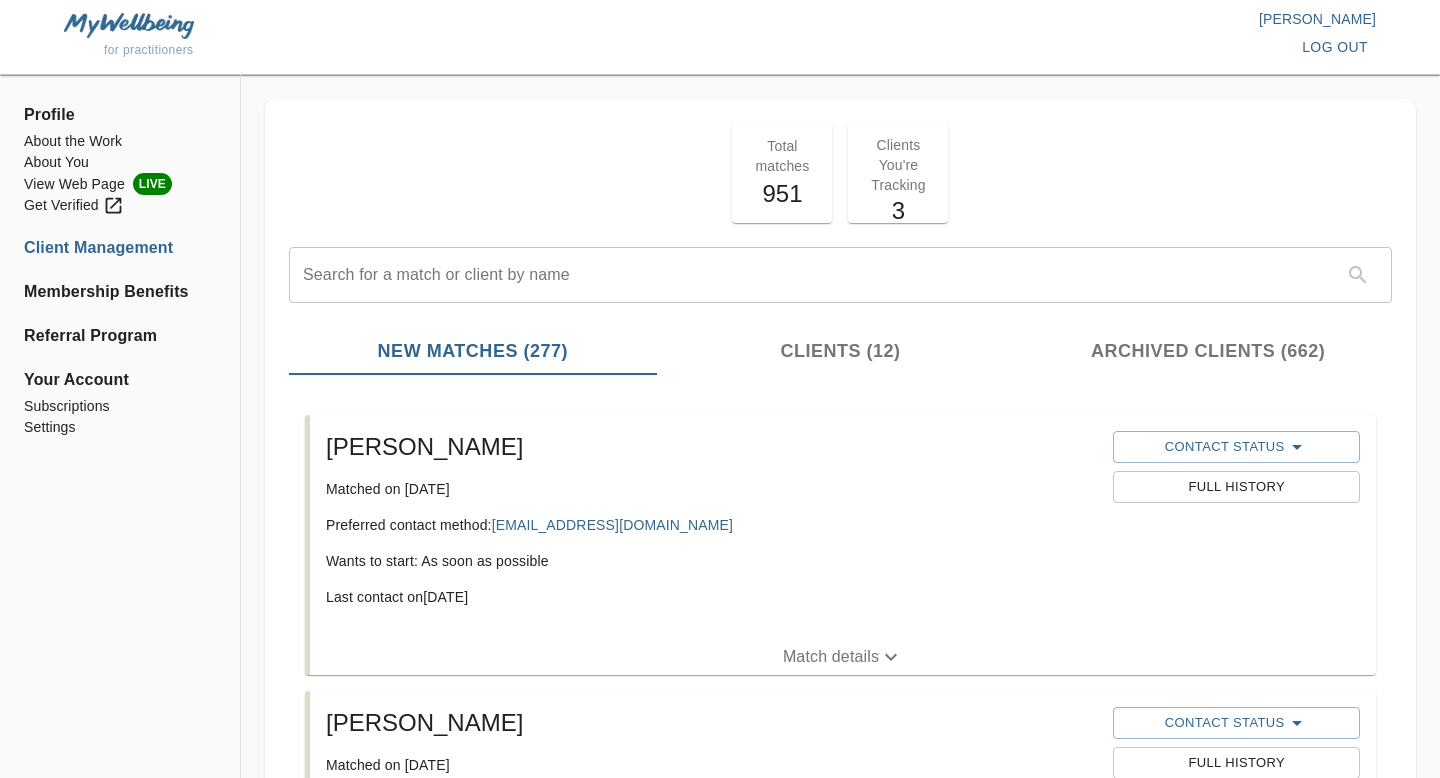 click on "Client Management" at bounding box center [120, 248] 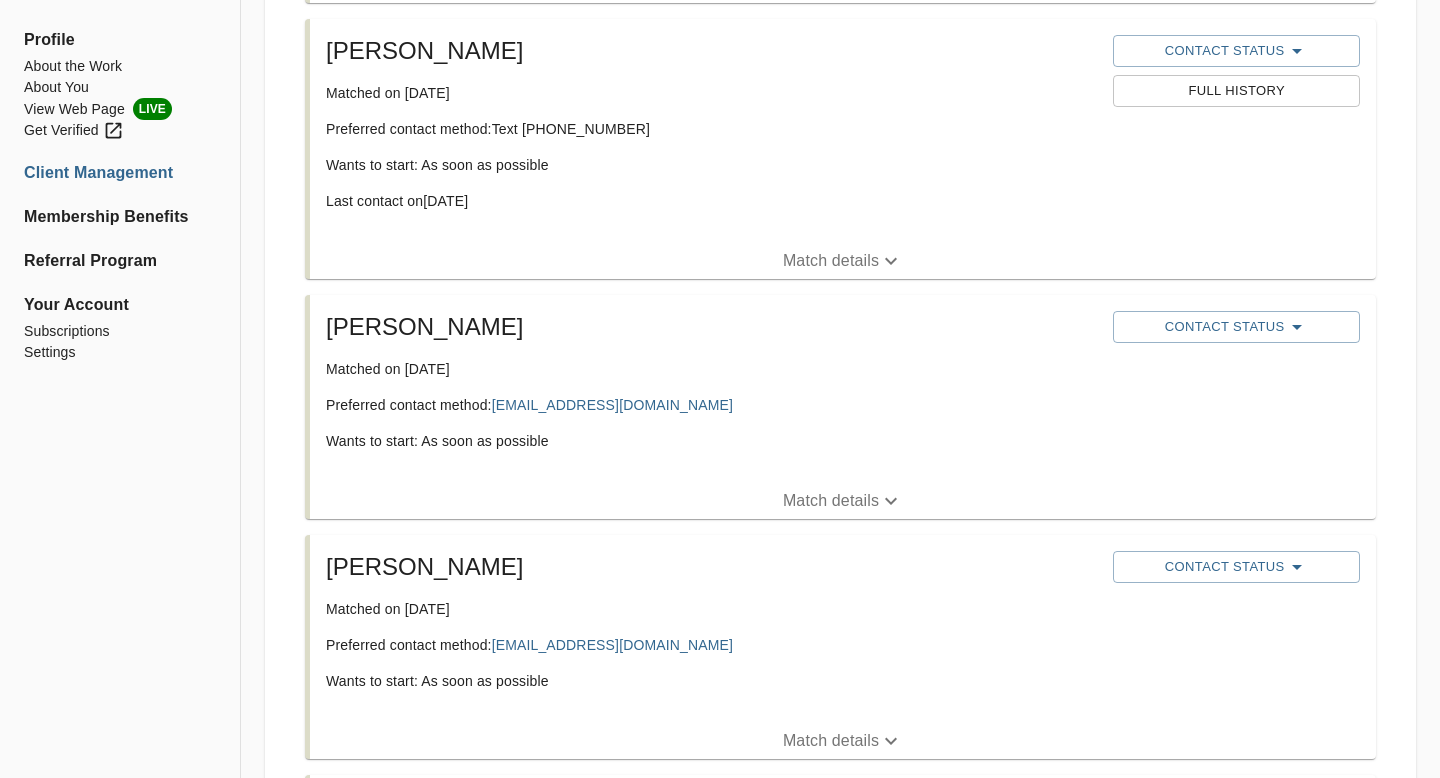 scroll, scrollTop: 952, scrollLeft: 0, axis: vertical 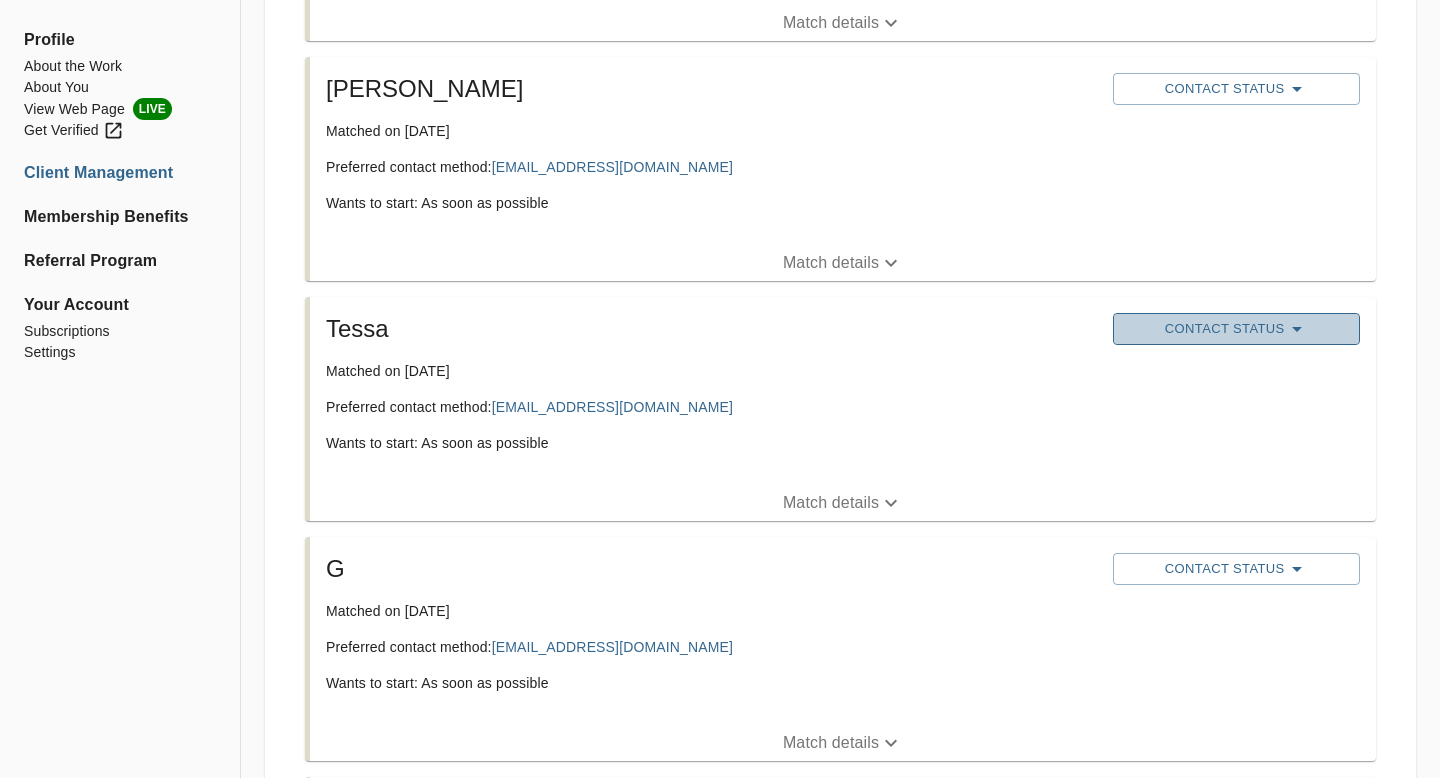 click 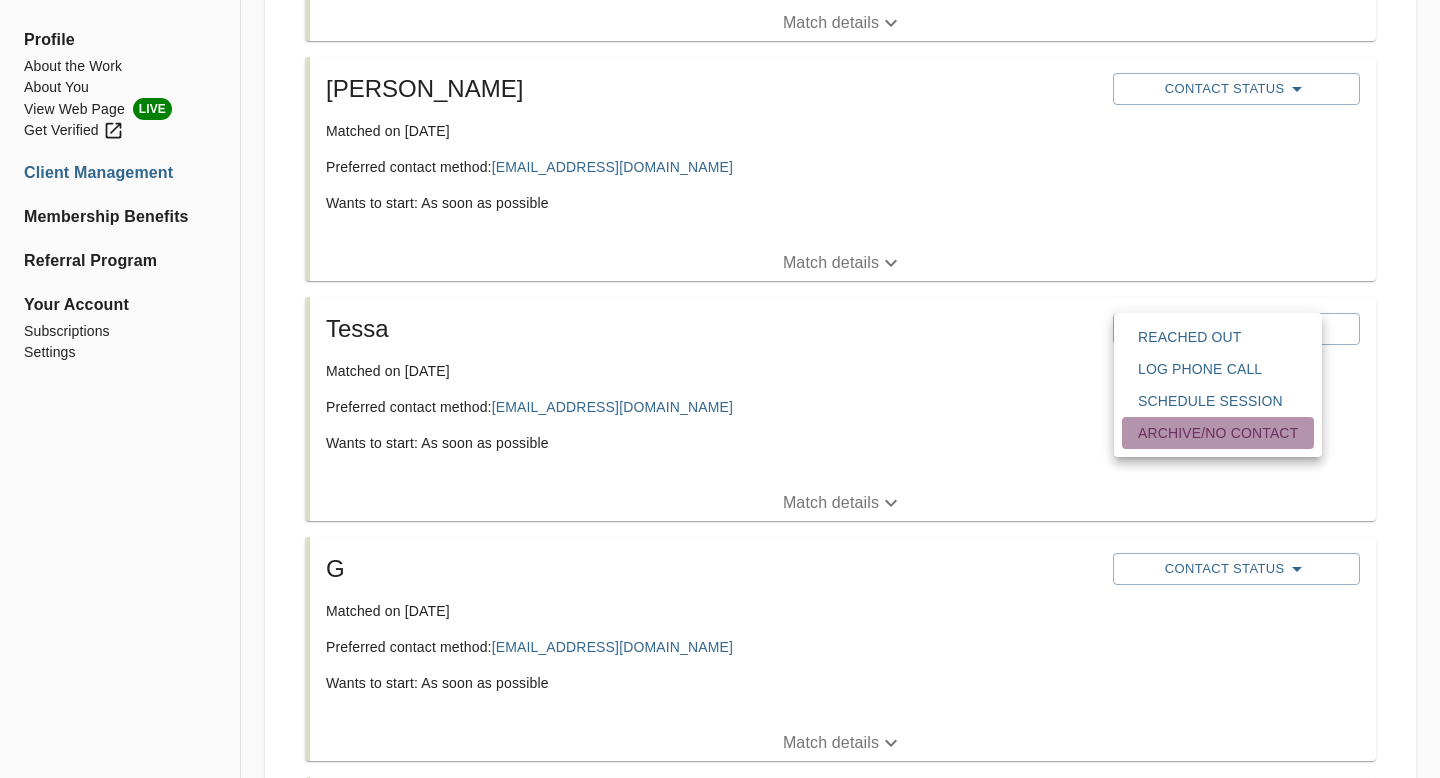 click on "Archive/No contact" at bounding box center (1218, 433) 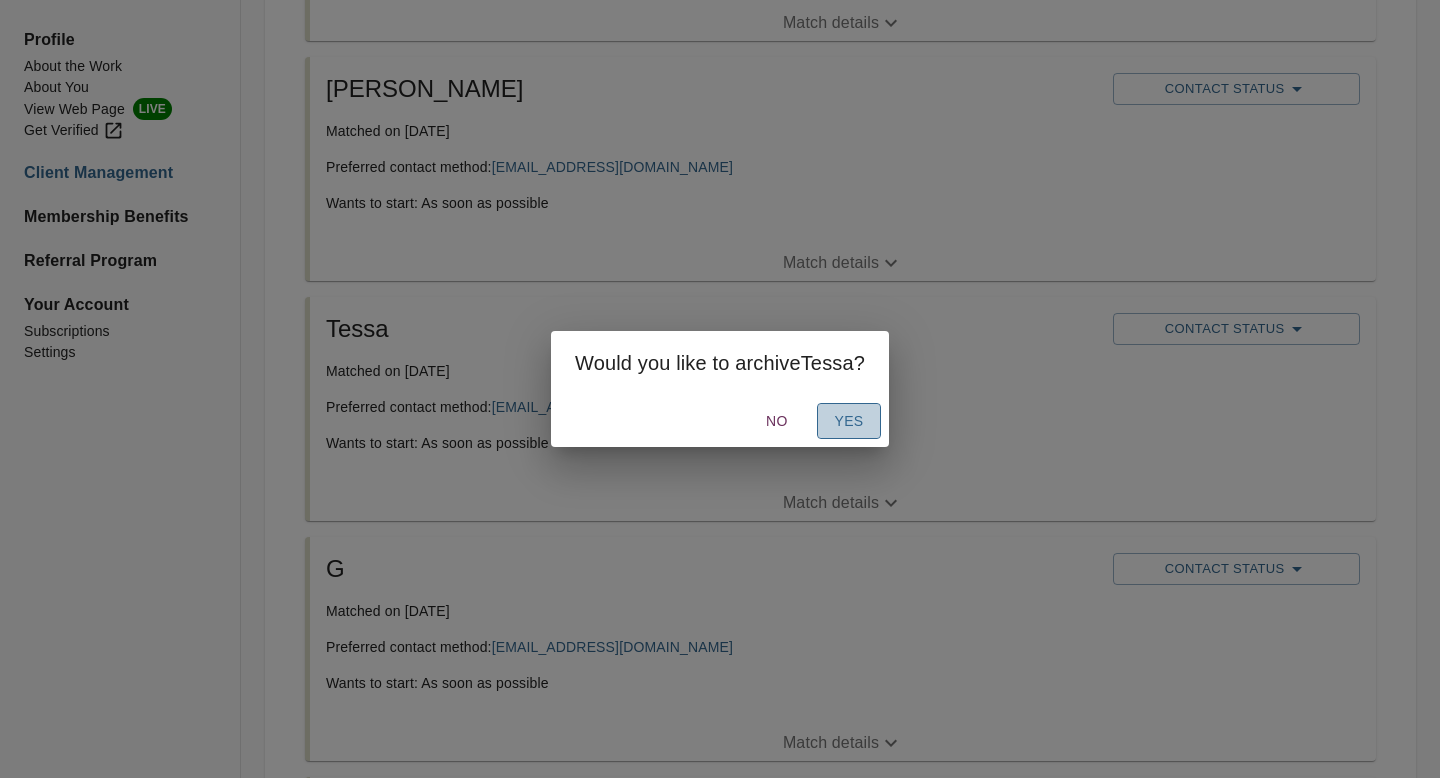 click on "Yes" at bounding box center [849, 421] 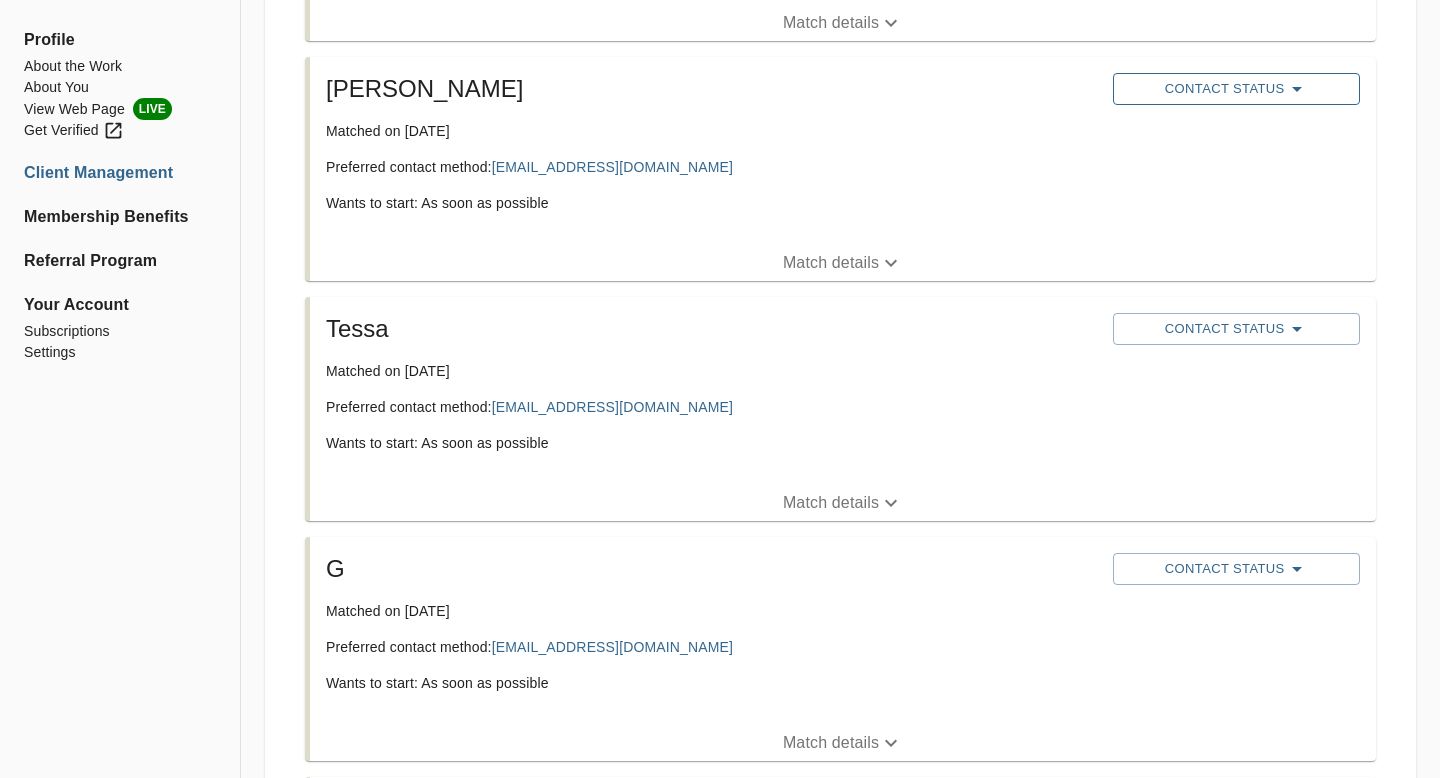 click 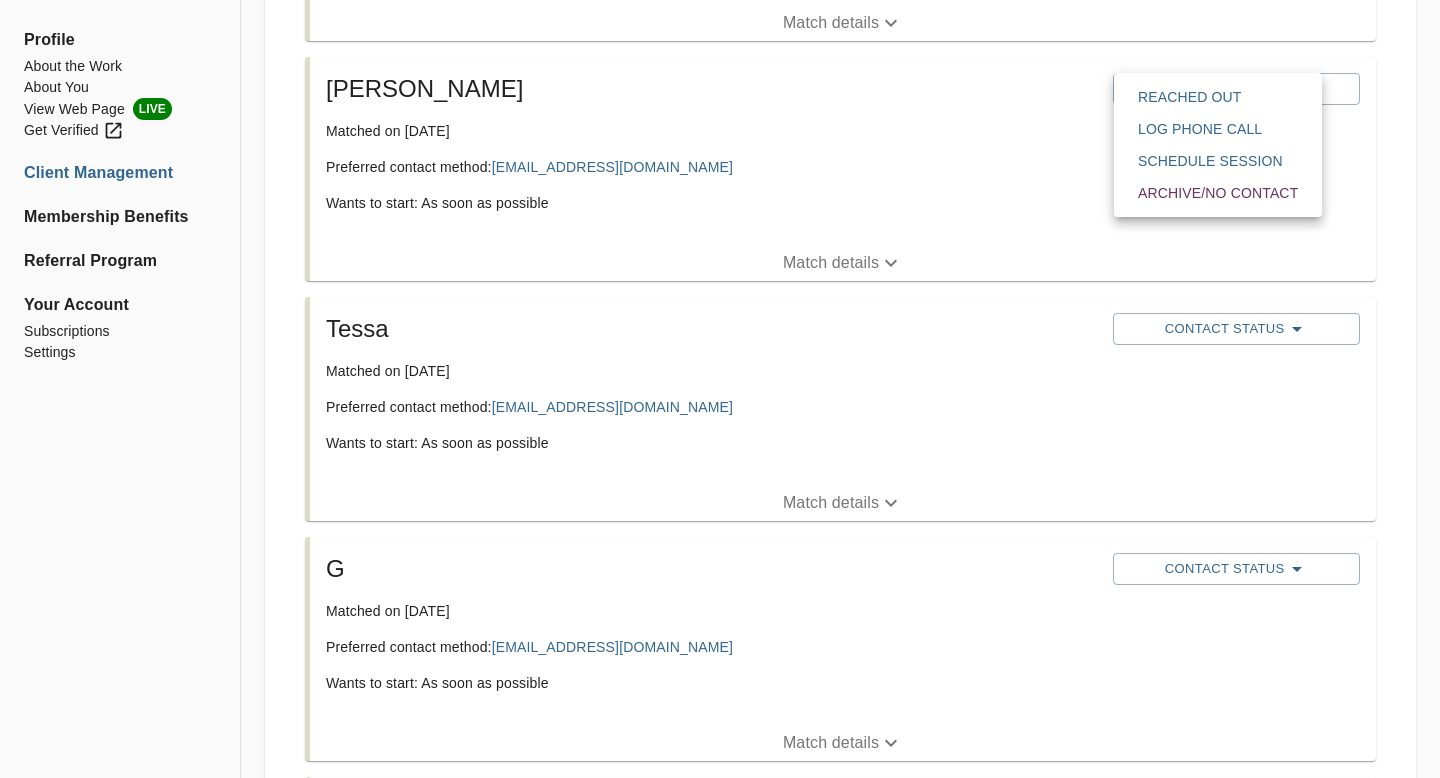 click on "Archive/No contact" at bounding box center (1218, 193) 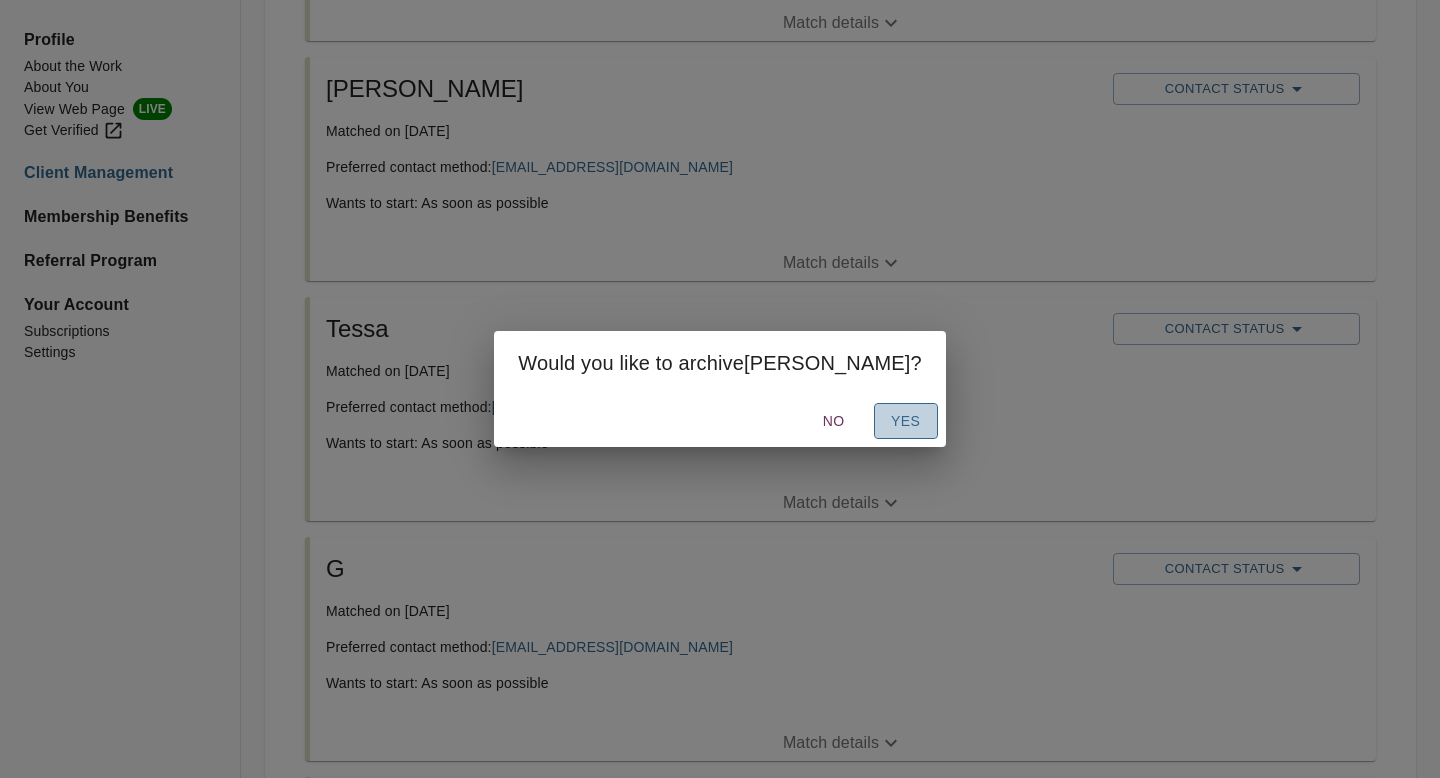 click on "Yes" at bounding box center [906, 421] 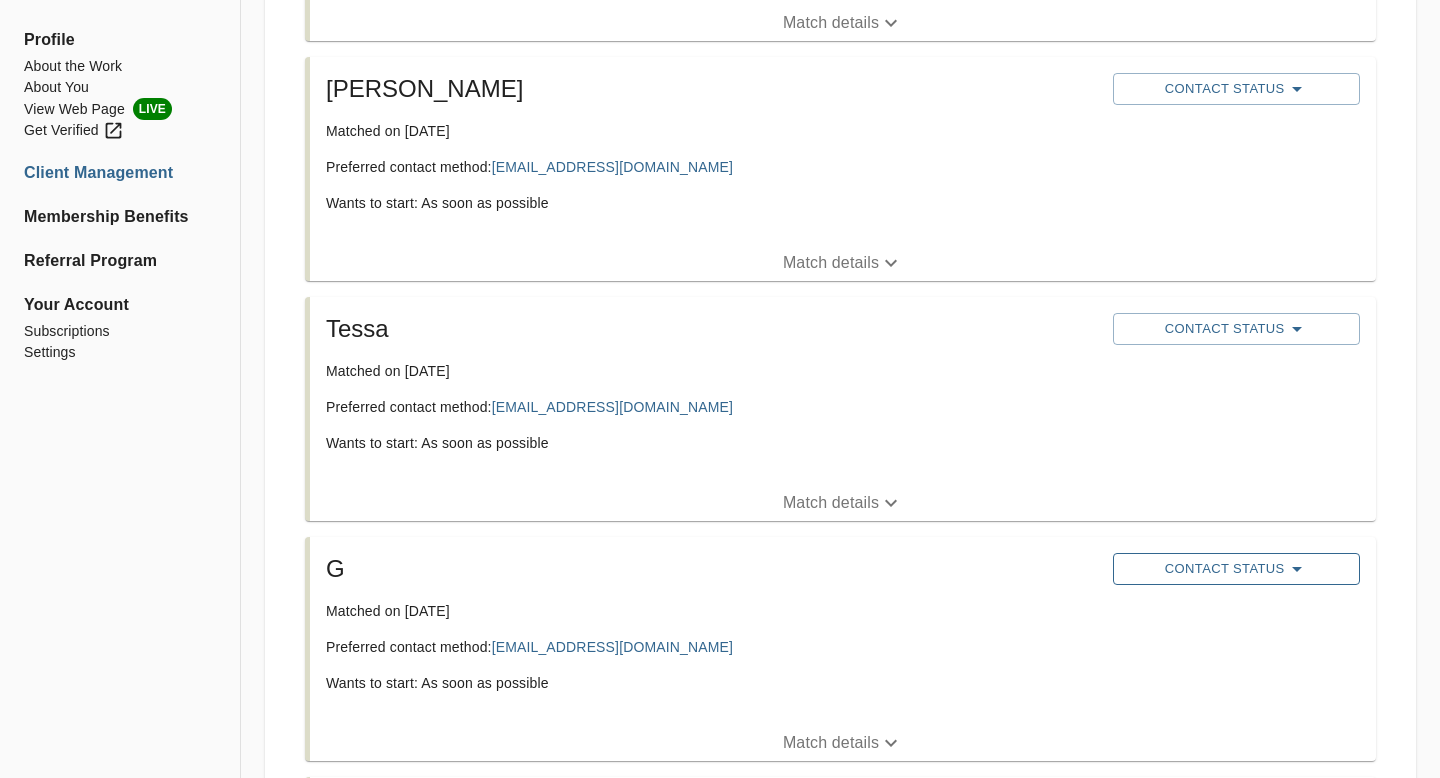 click on "Contact Status" at bounding box center [1236, 569] 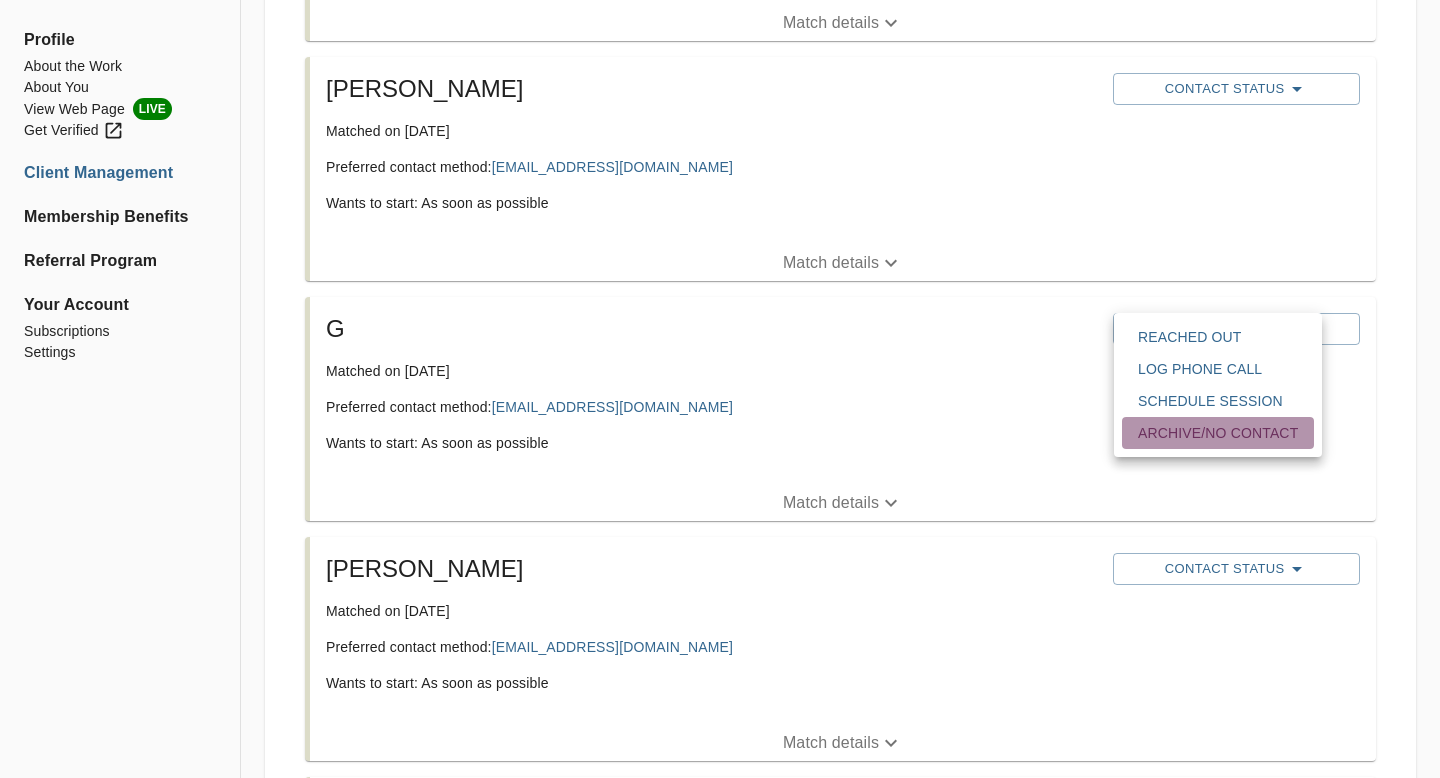 click on "Archive/No contact" at bounding box center [1218, 433] 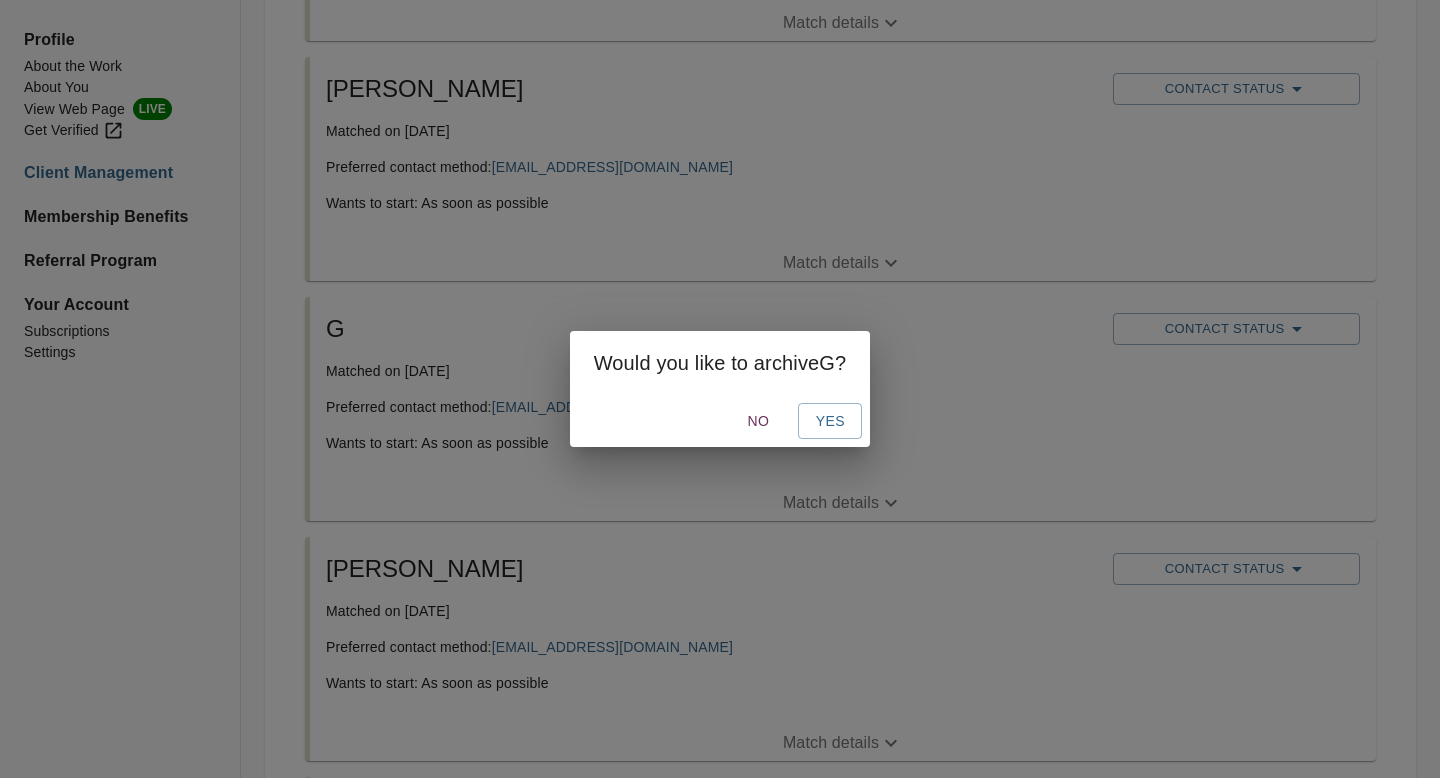 click on "No Yes" at bounding box center [720, 421] 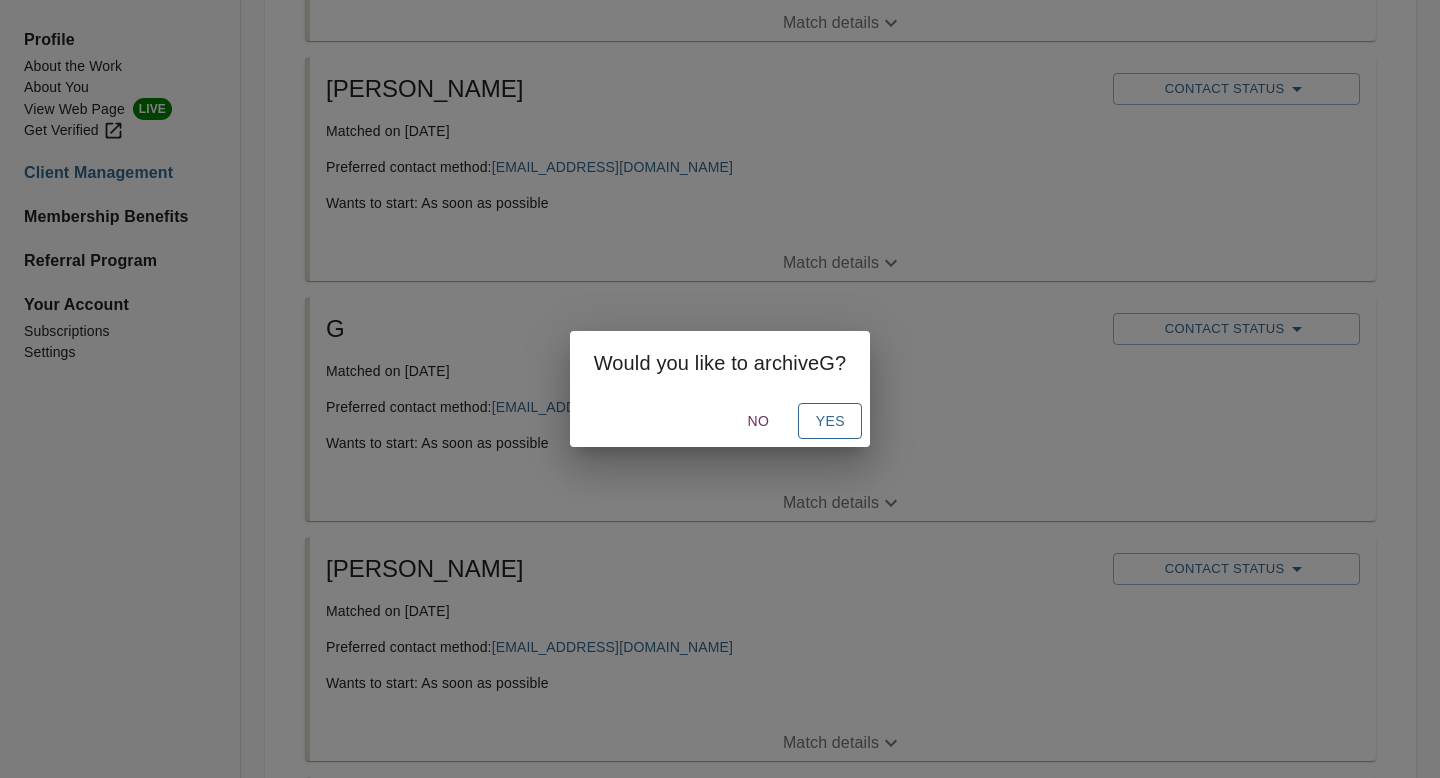 click on "Yes" at bounding box center [830, 421] 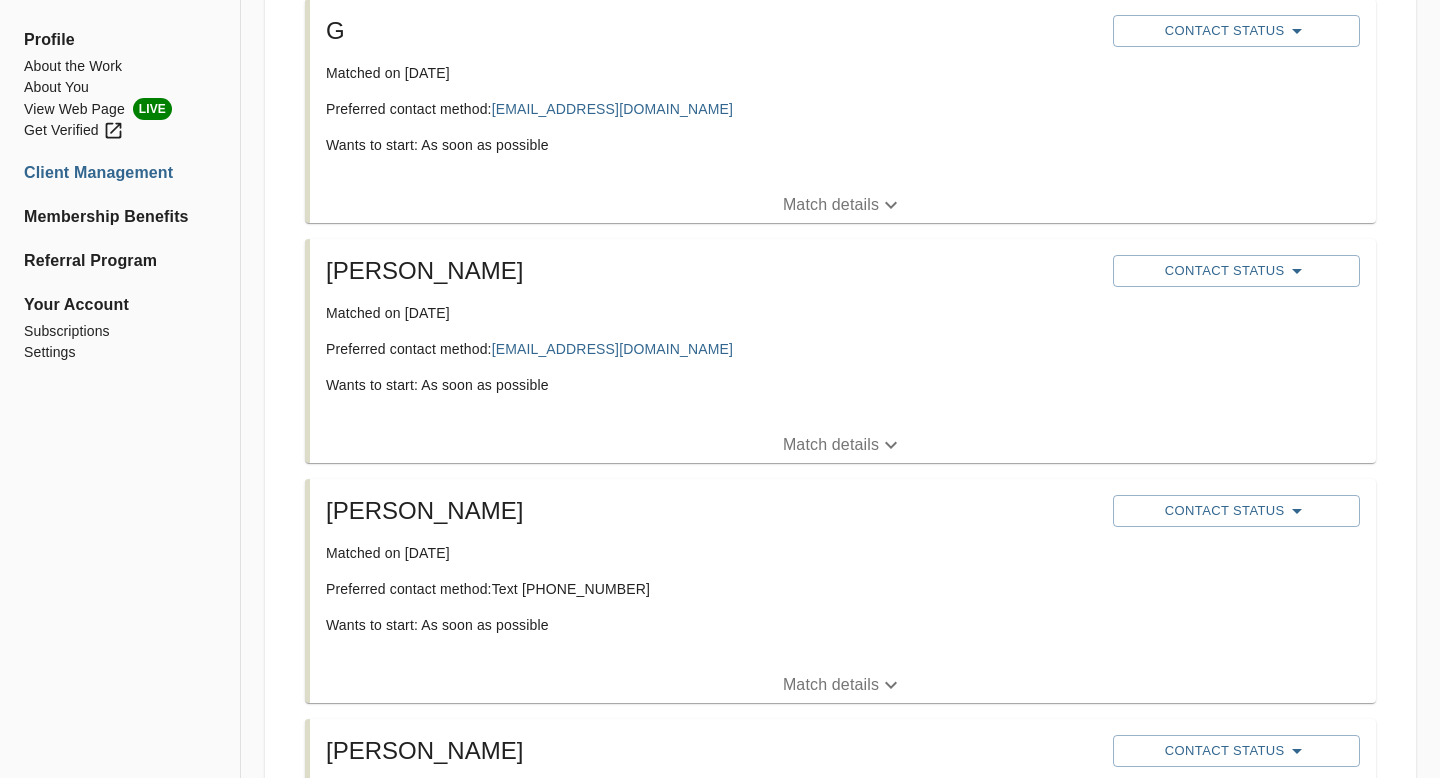 scroll, scrollTop: 1485, scrollLeft: 0, axis: vertical 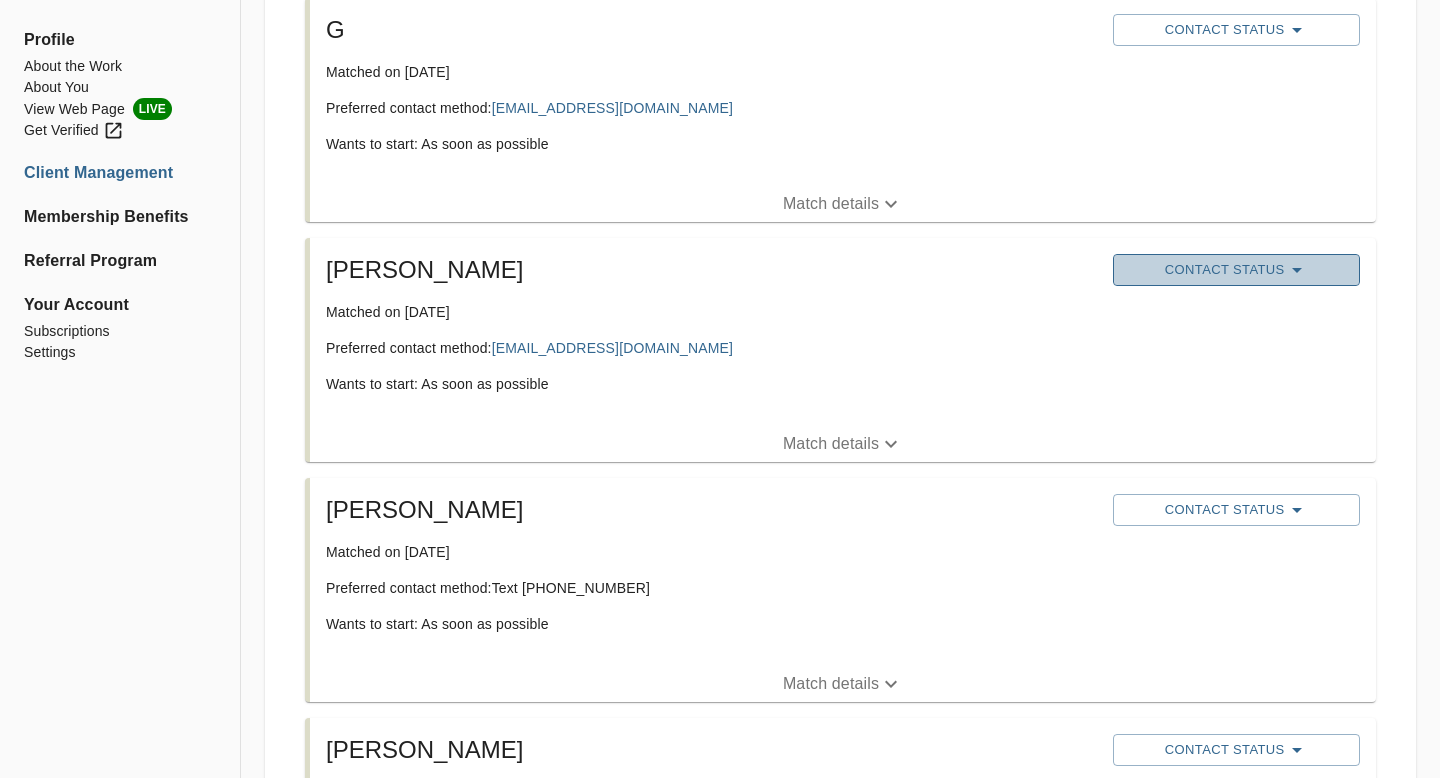 click 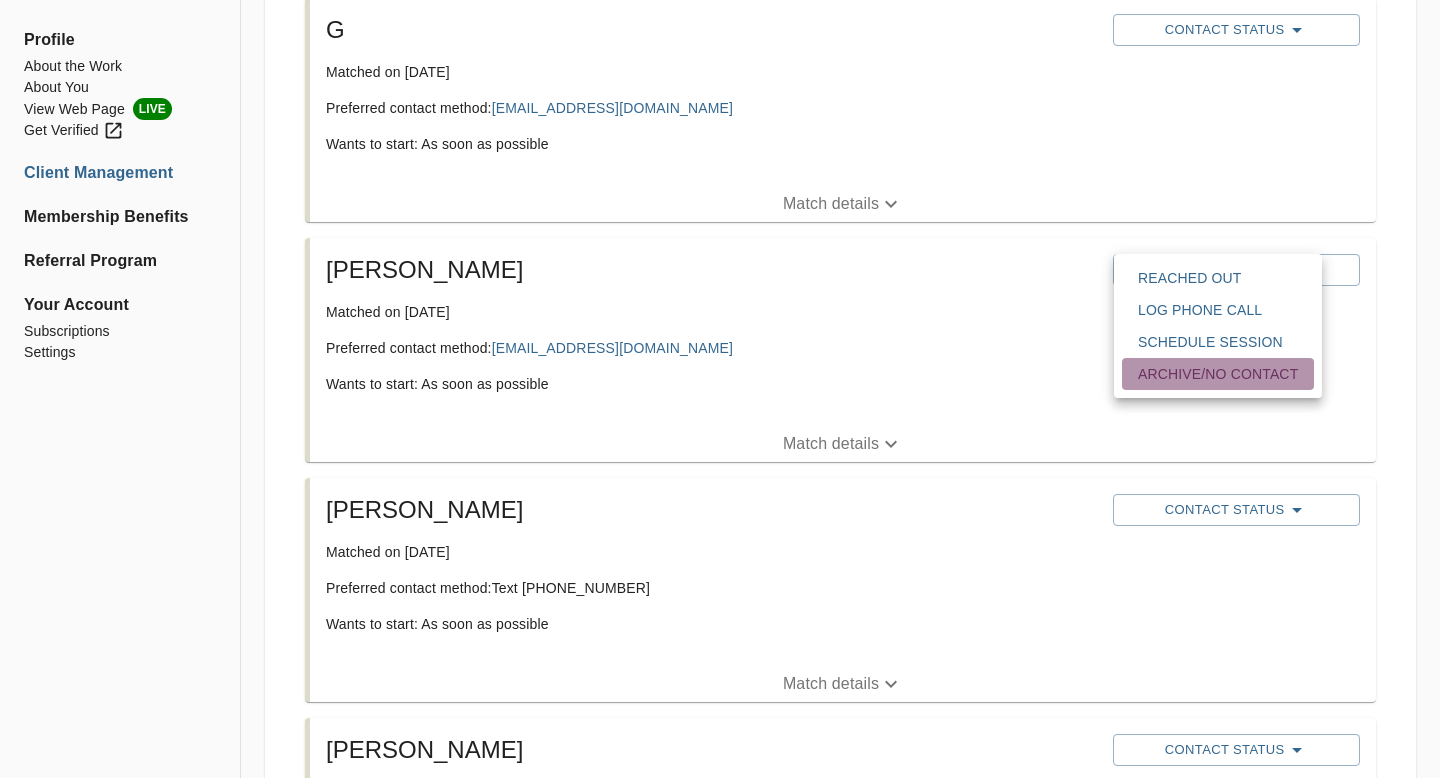 click on "Archive/No contact" at bounding box center [1218, 374] 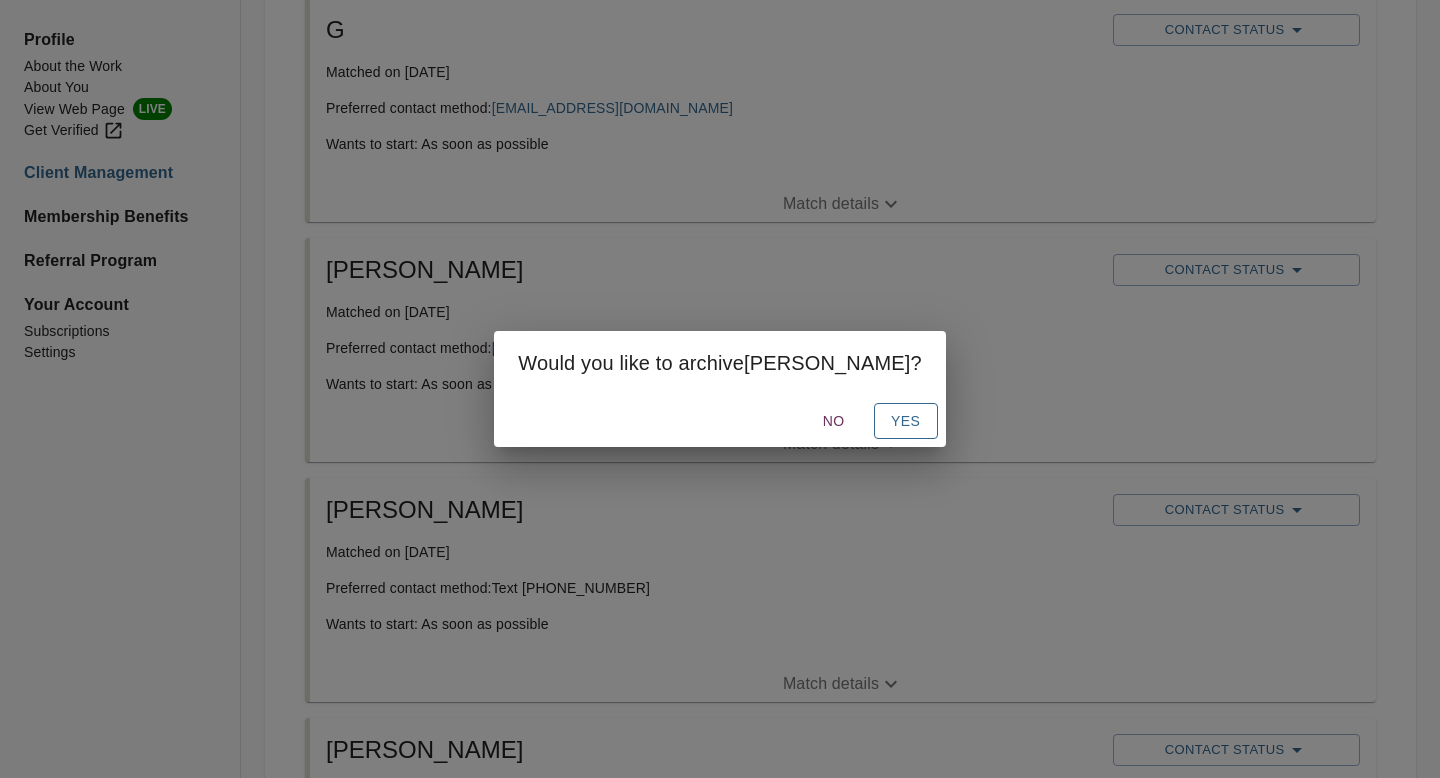 click on "Yes" at bounding box center (906, 421) 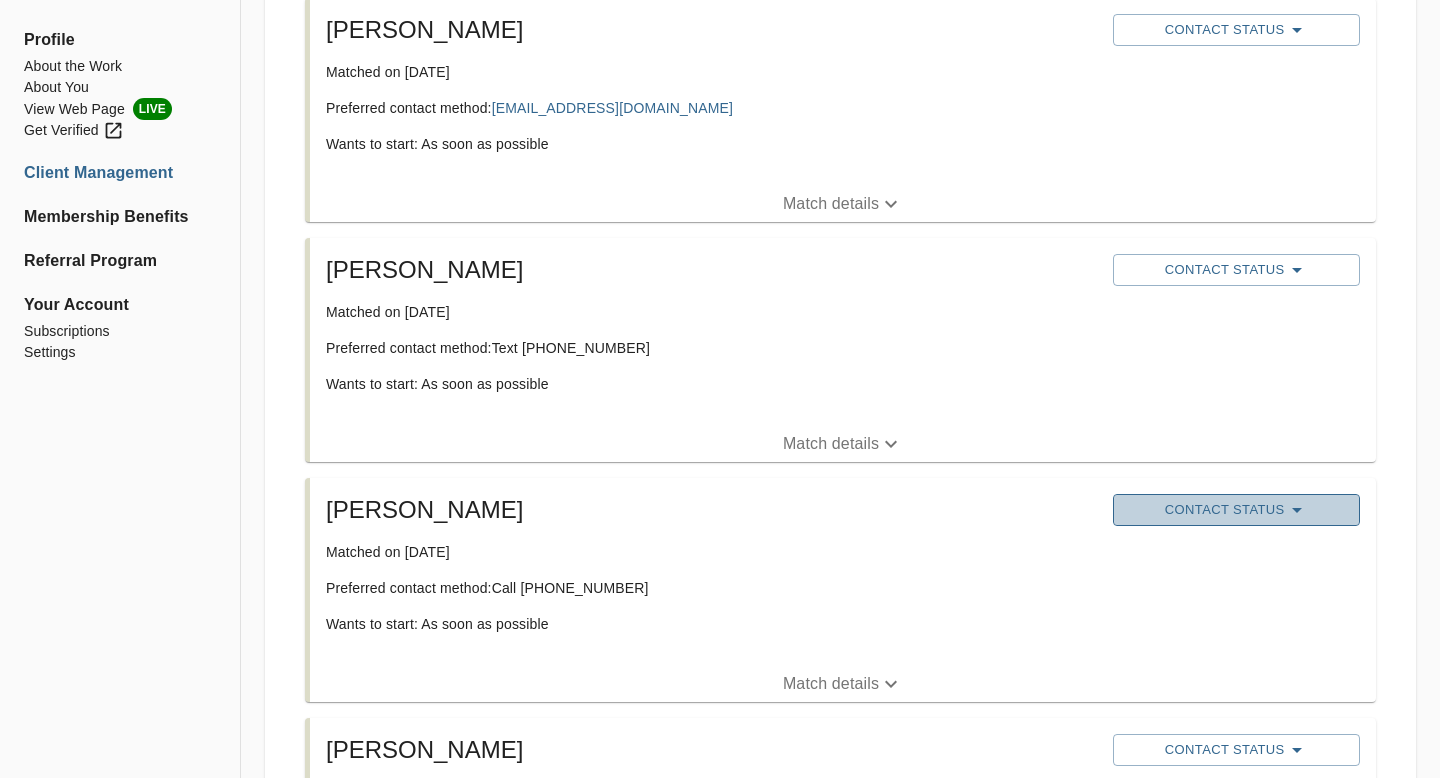 click on "Contact Status" at bounding box center [1236, 510] 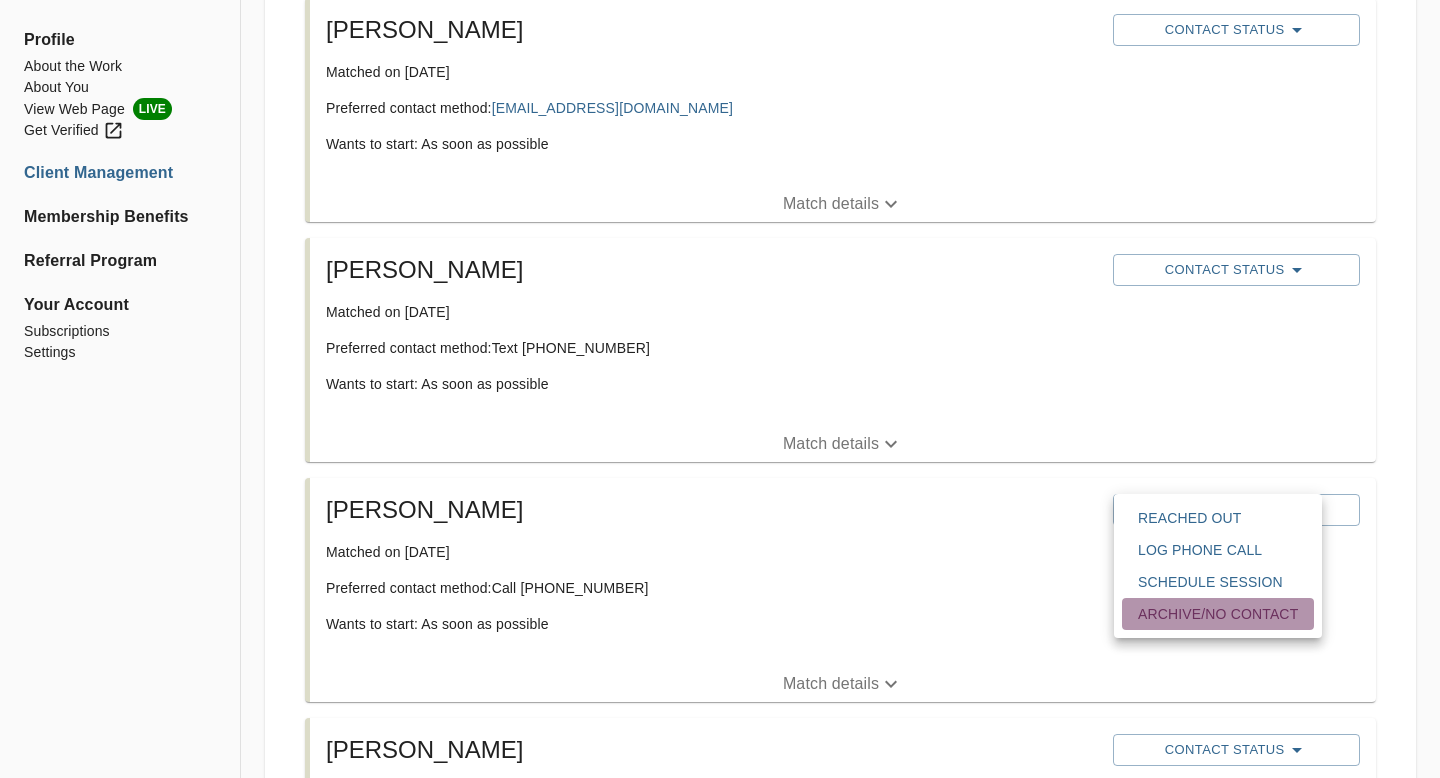 click on "Archive/No contact" at bounding box center (1218, 614) 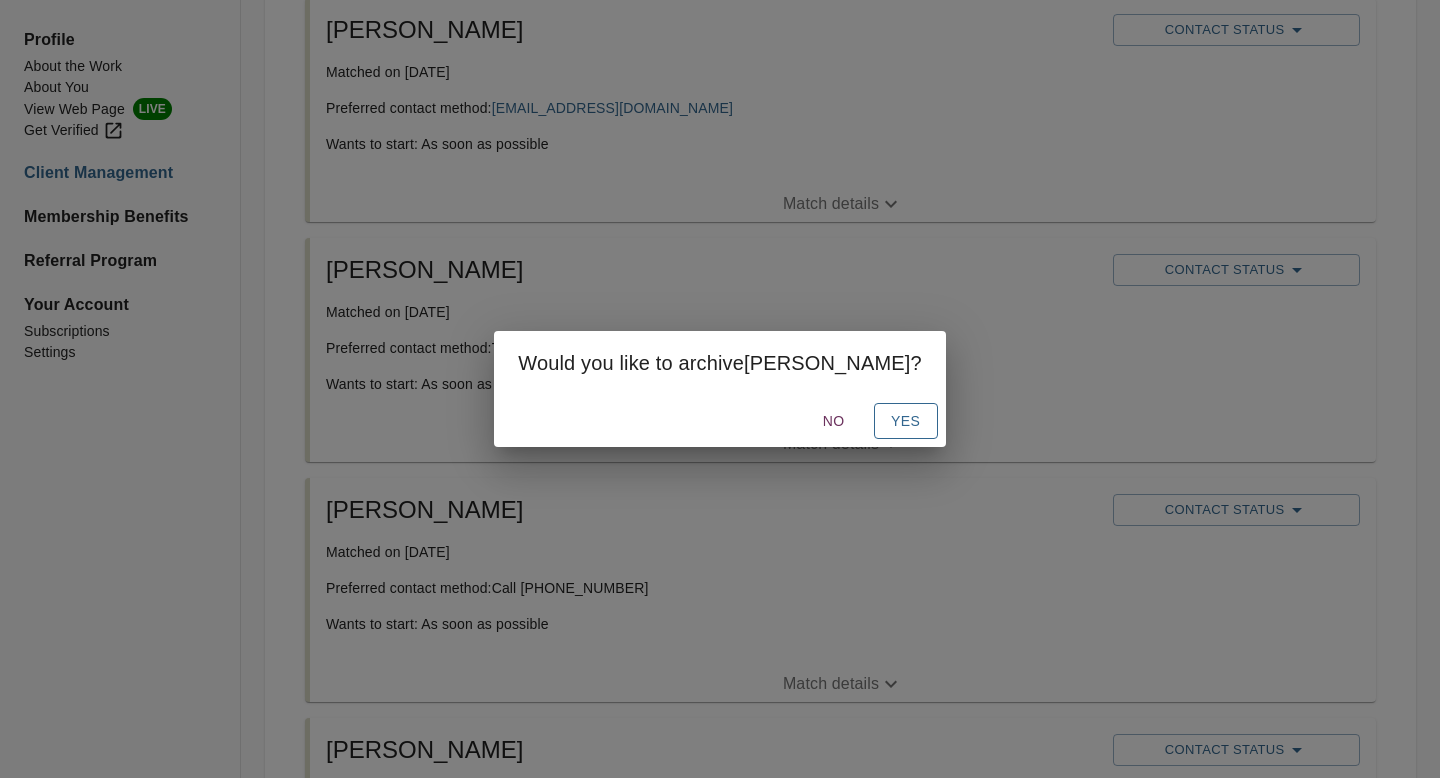 click on "Yes" at bounding box center [906, 421] 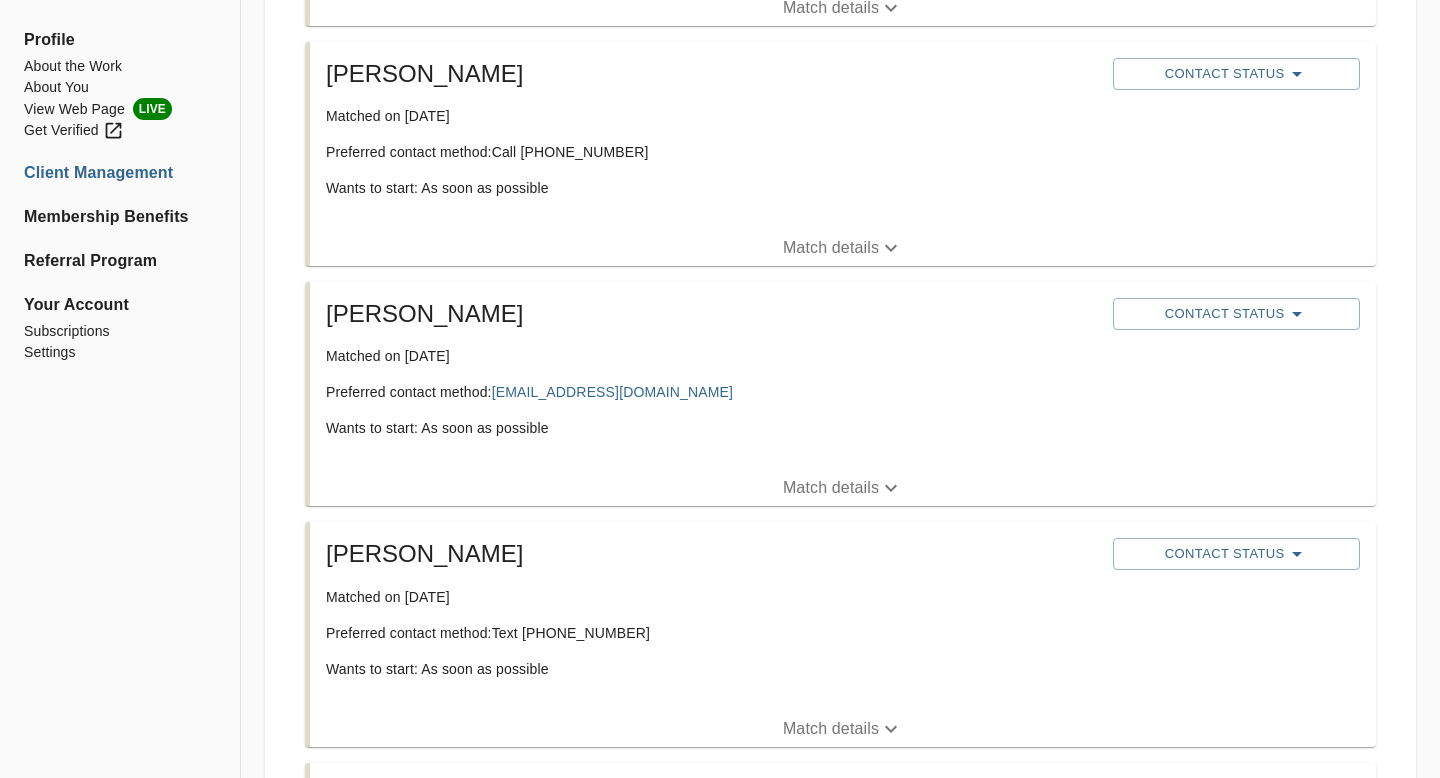 scroll, scrollTop: 1680, scrollLeft: 0, axis: vertical 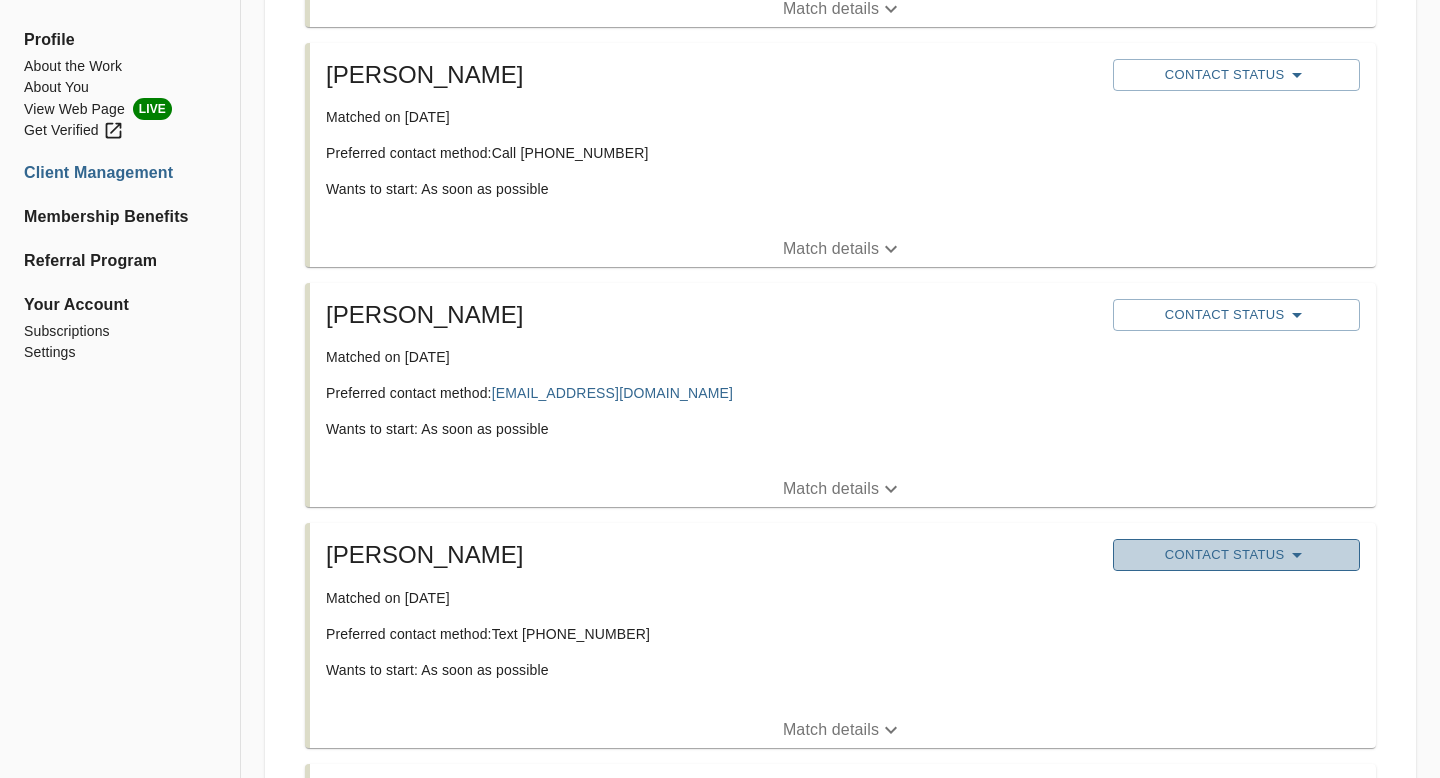 click on "Contact Status" at bounding box center (1236, 555) 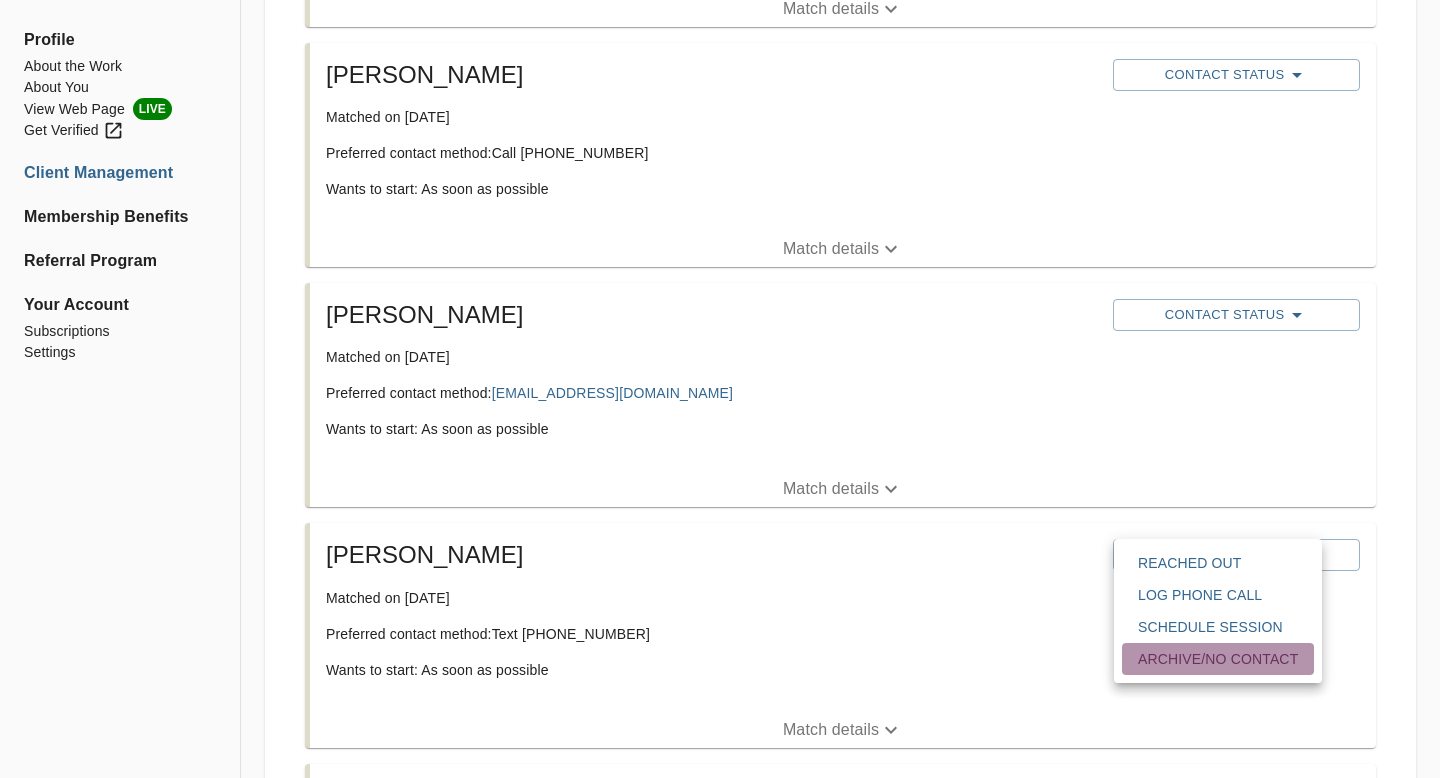 click on "Archive/No contact" at bounding box center (1218, 659) 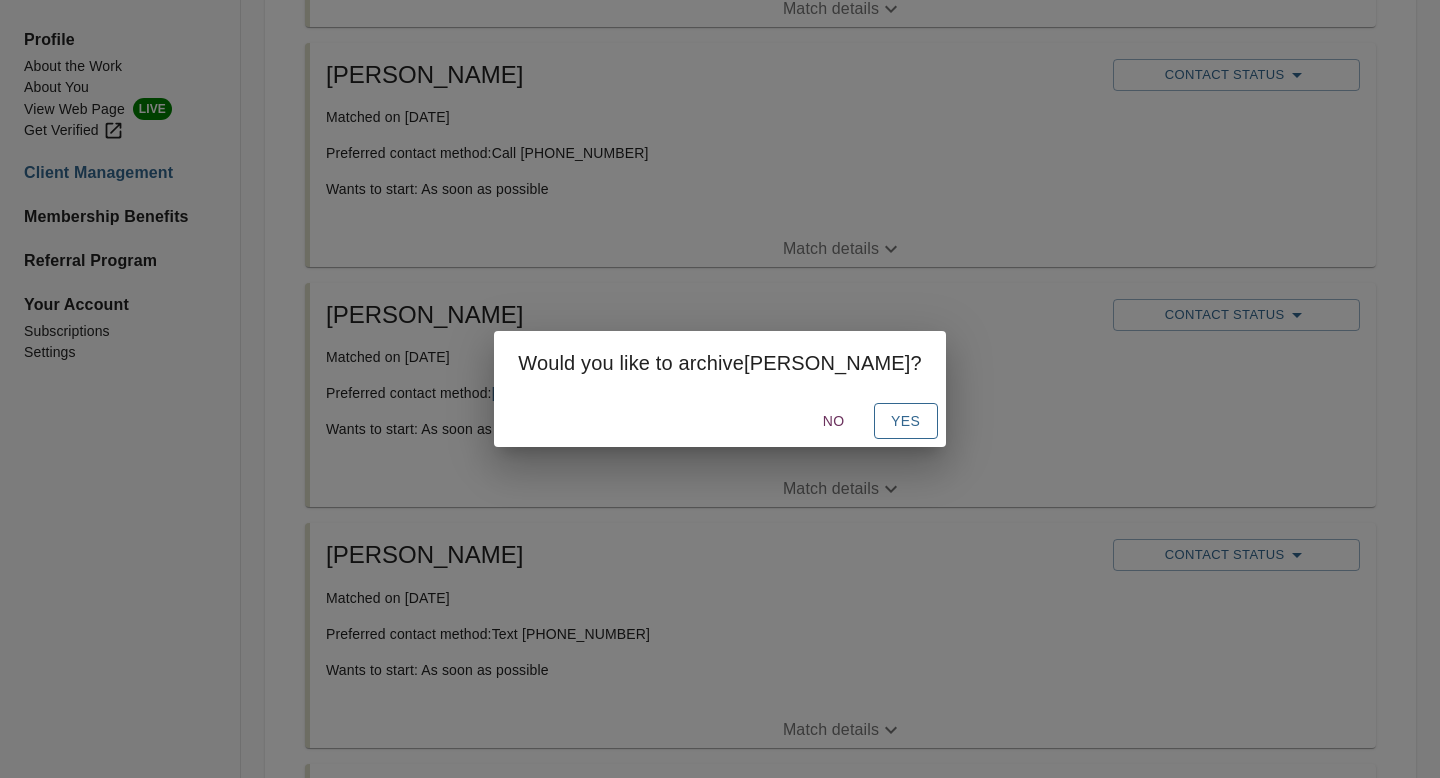 click on "Yes" at bounding box center (906, 421) 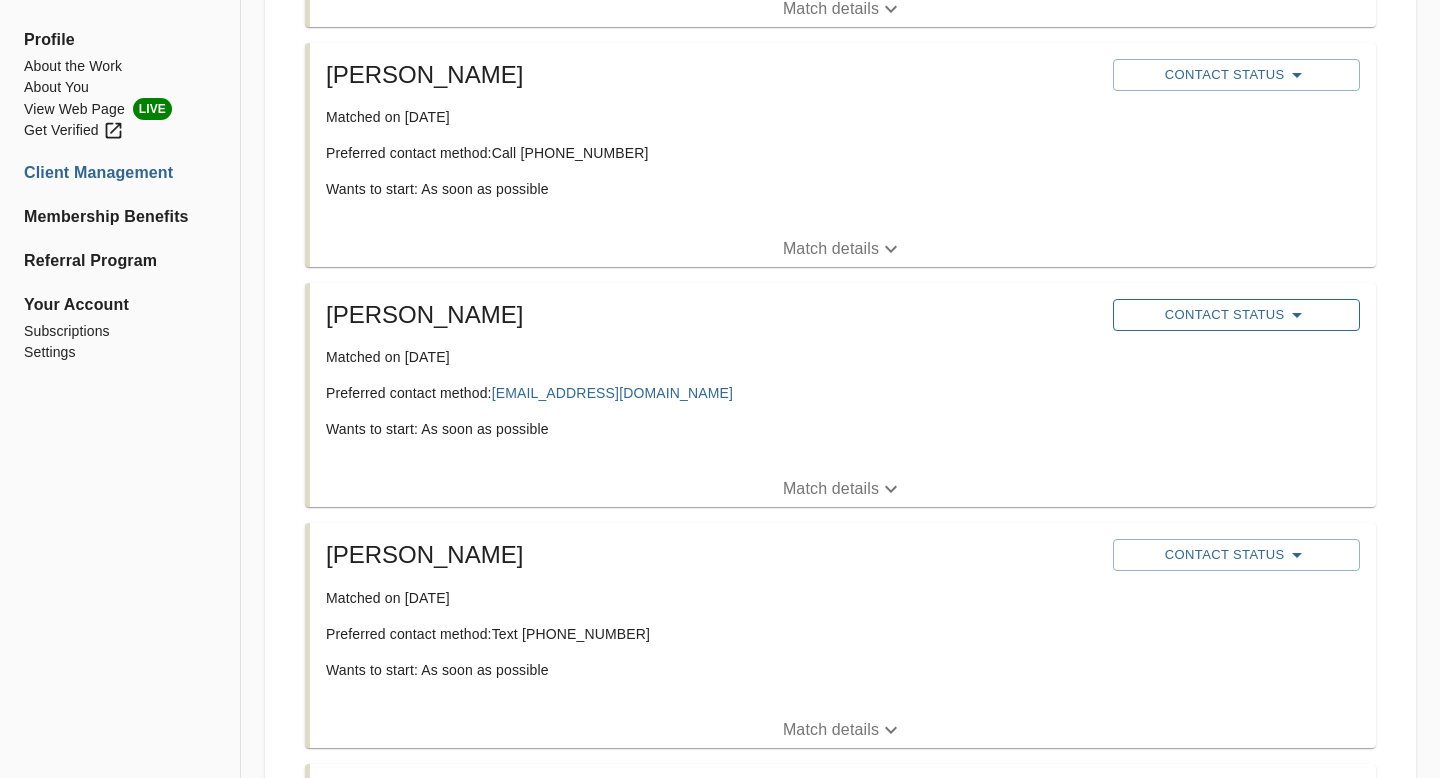 click on "Contact Status" at bounding box center (1236, 315) 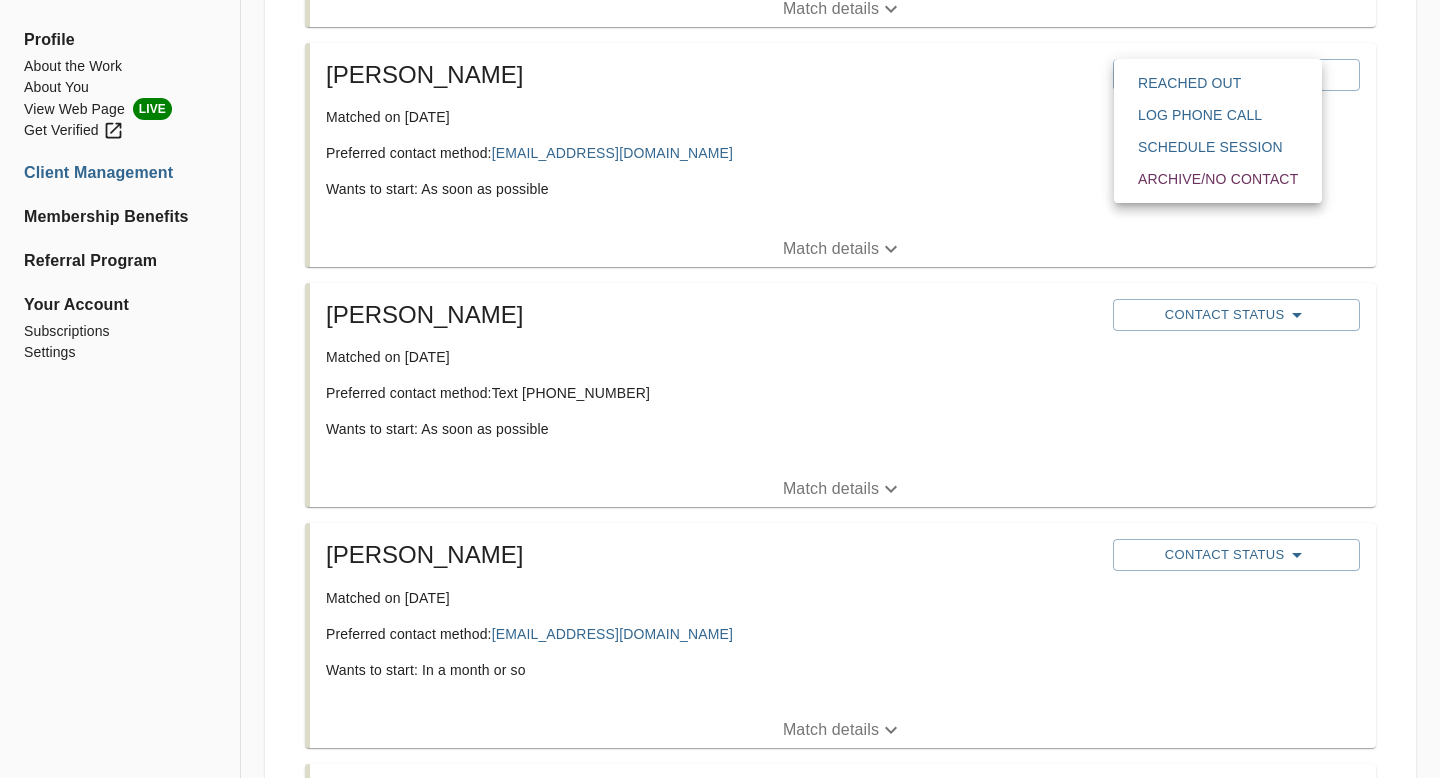 click at bounding box center [720, 0] 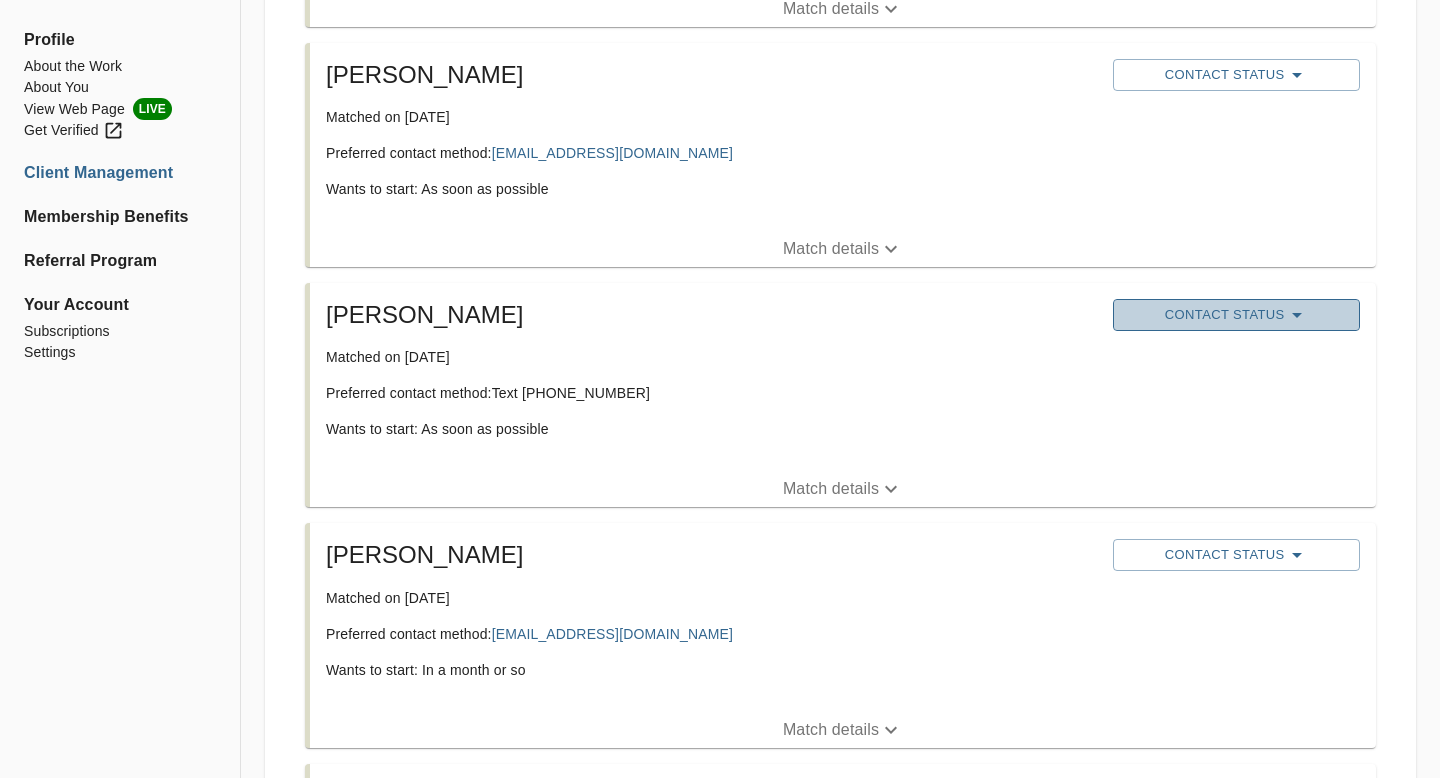 click on "Contact Status" at bounding box center (1236, 315) 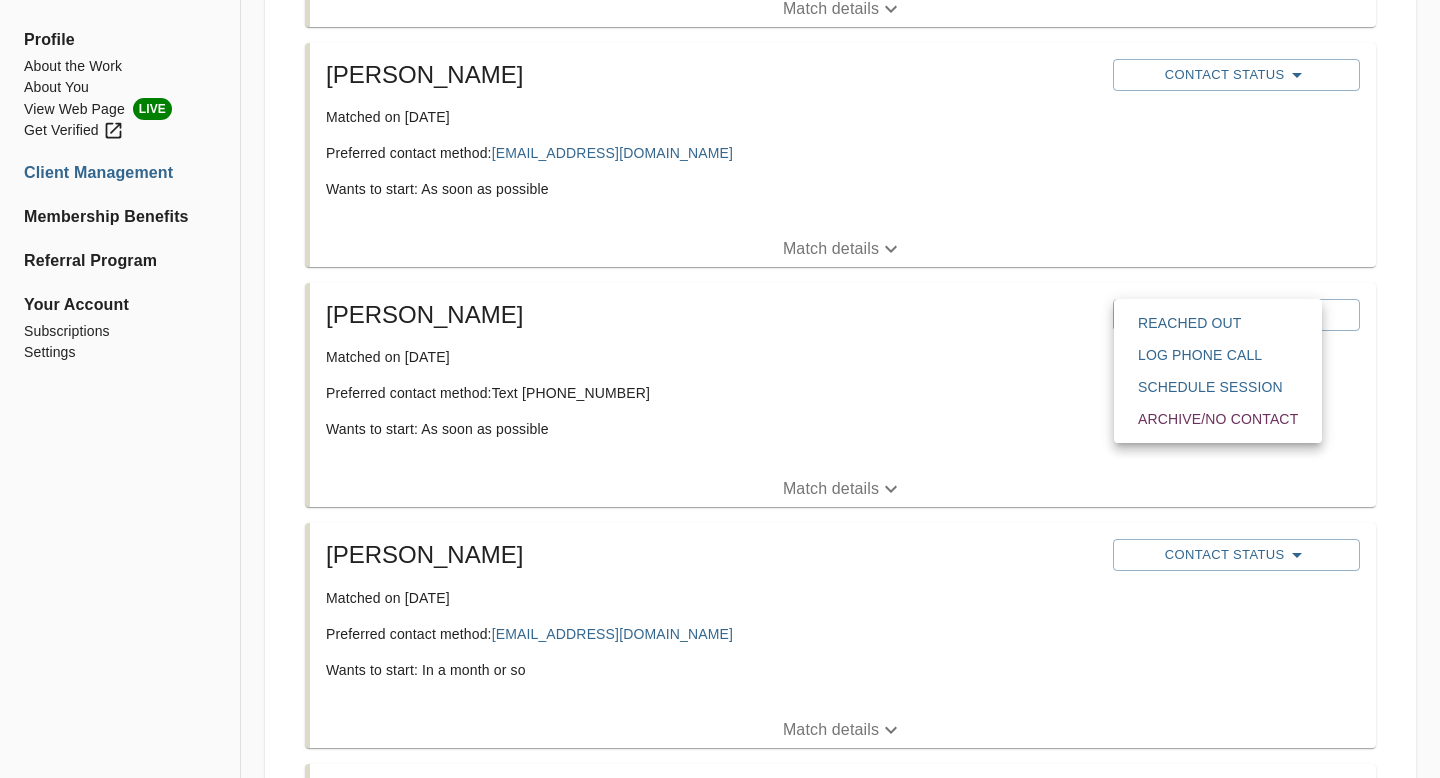 click on "Archive/No contact" at bounding box center (1218, 419) 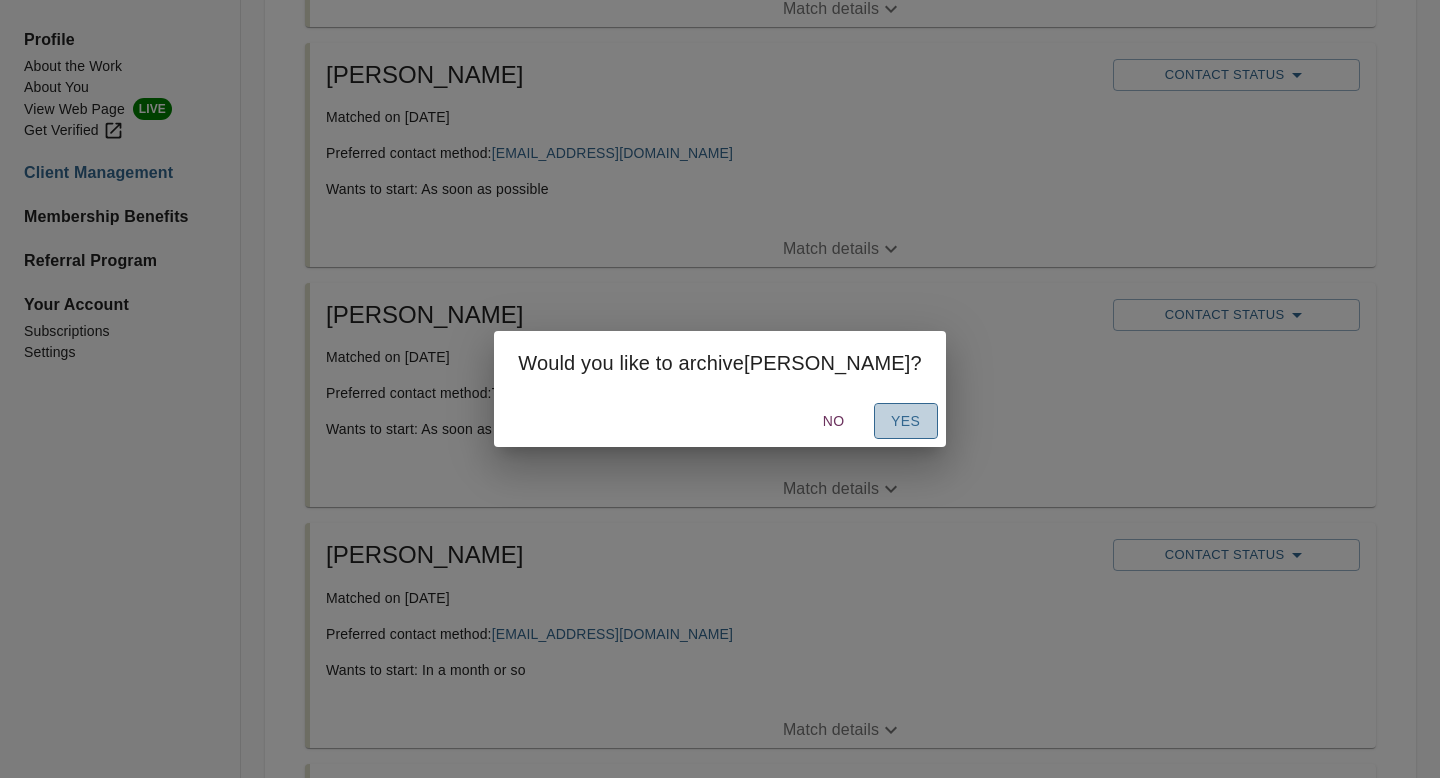 click on "Yes" at bounding box center (906, 421) 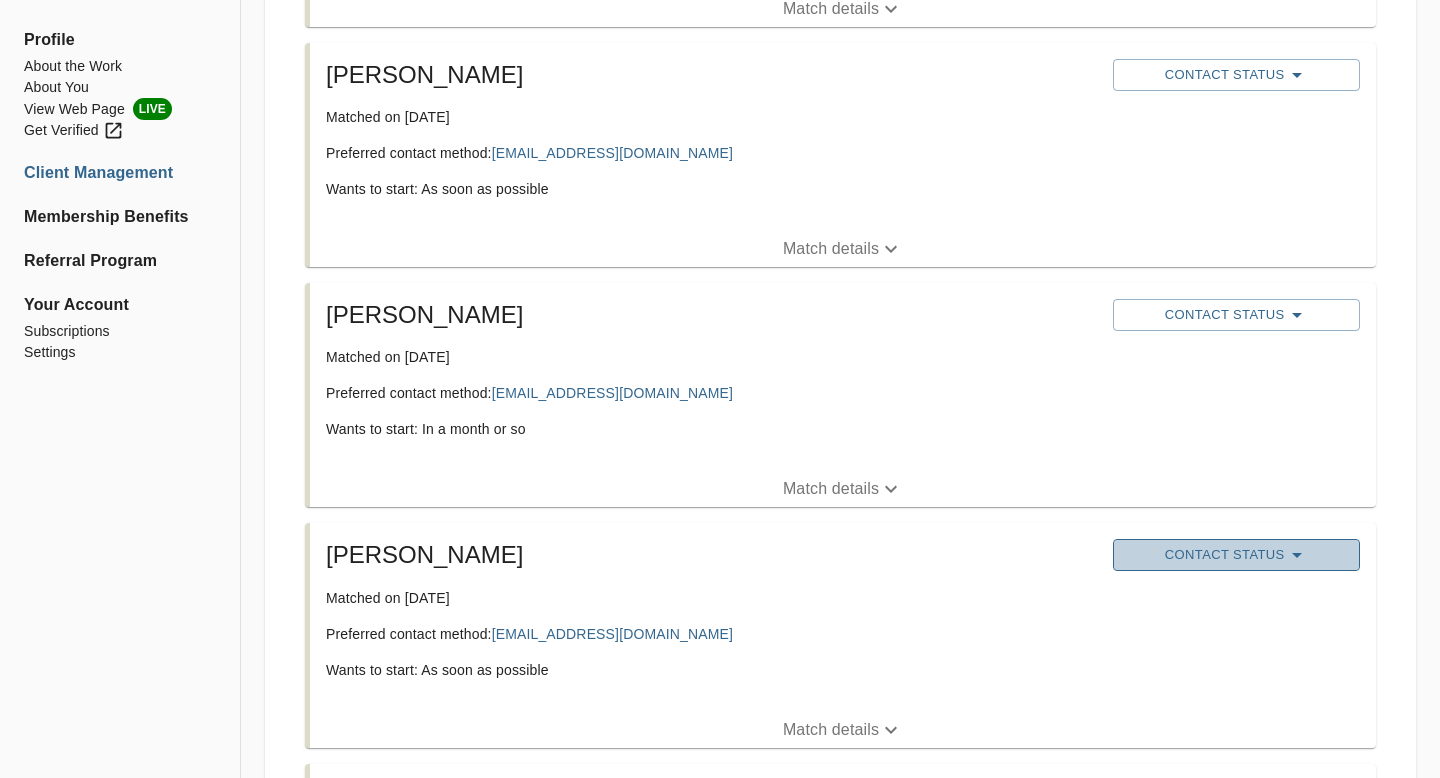 click on "Contact Status" at bounding box center (1236, 555) 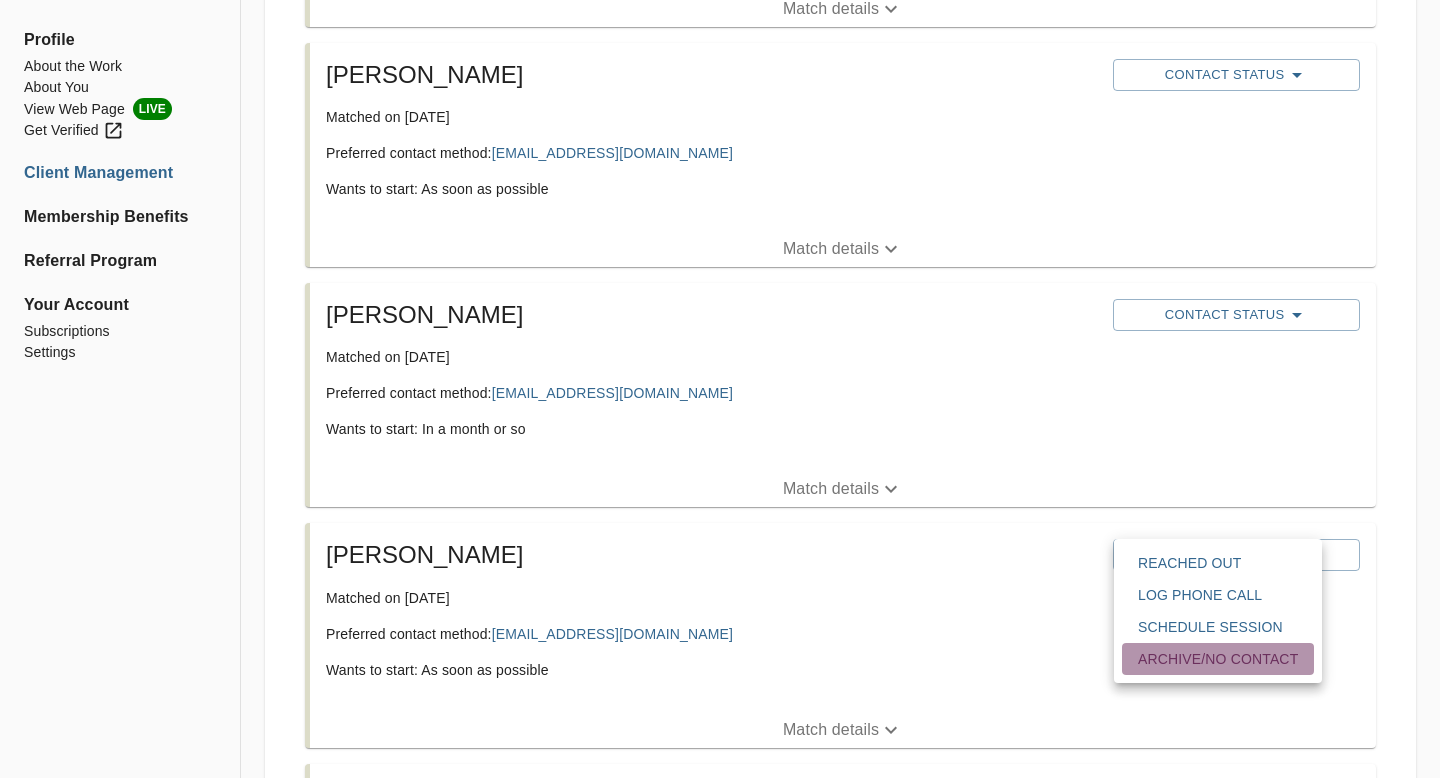 click on "Archive/No contact" at bounding box center [1218, 659] 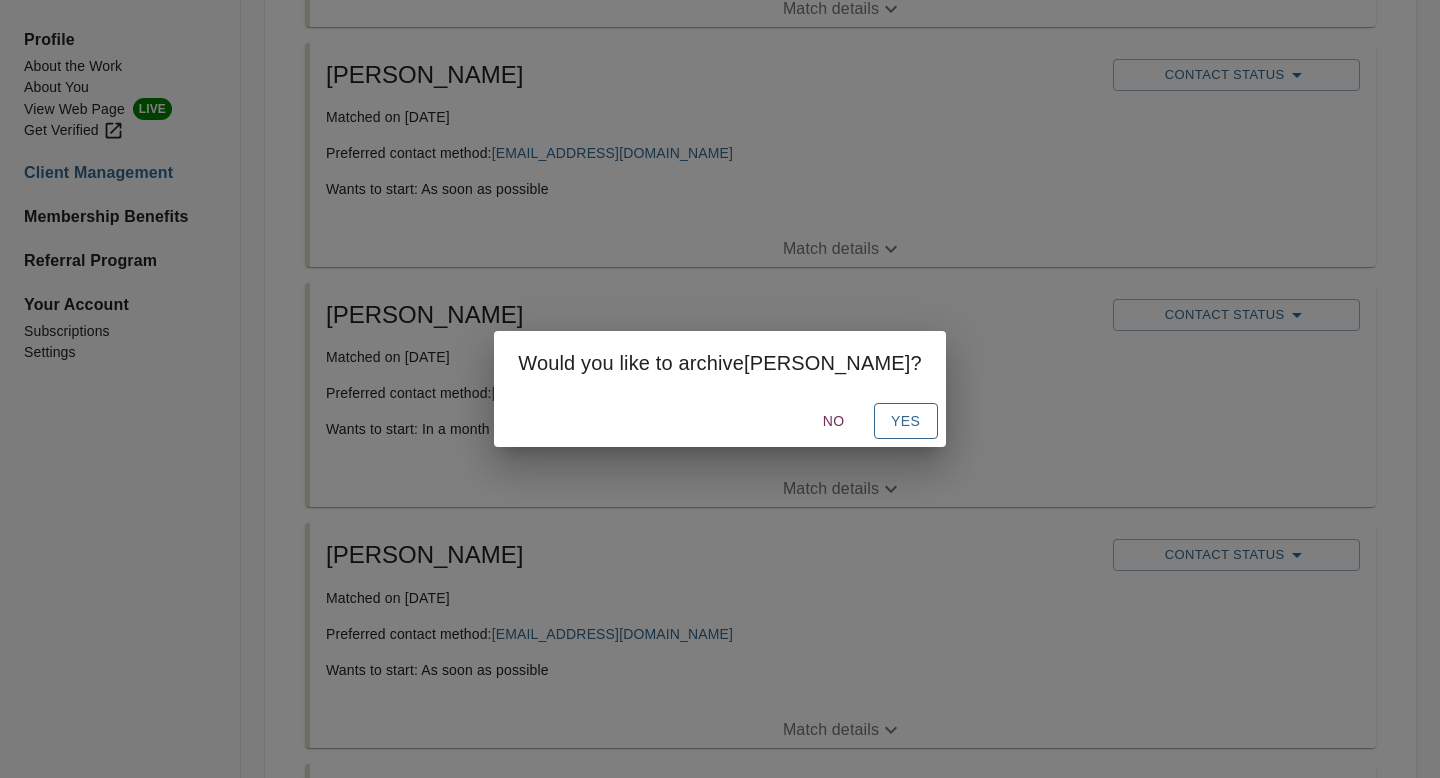 click on "Yes" at bounding box center (906, 421) 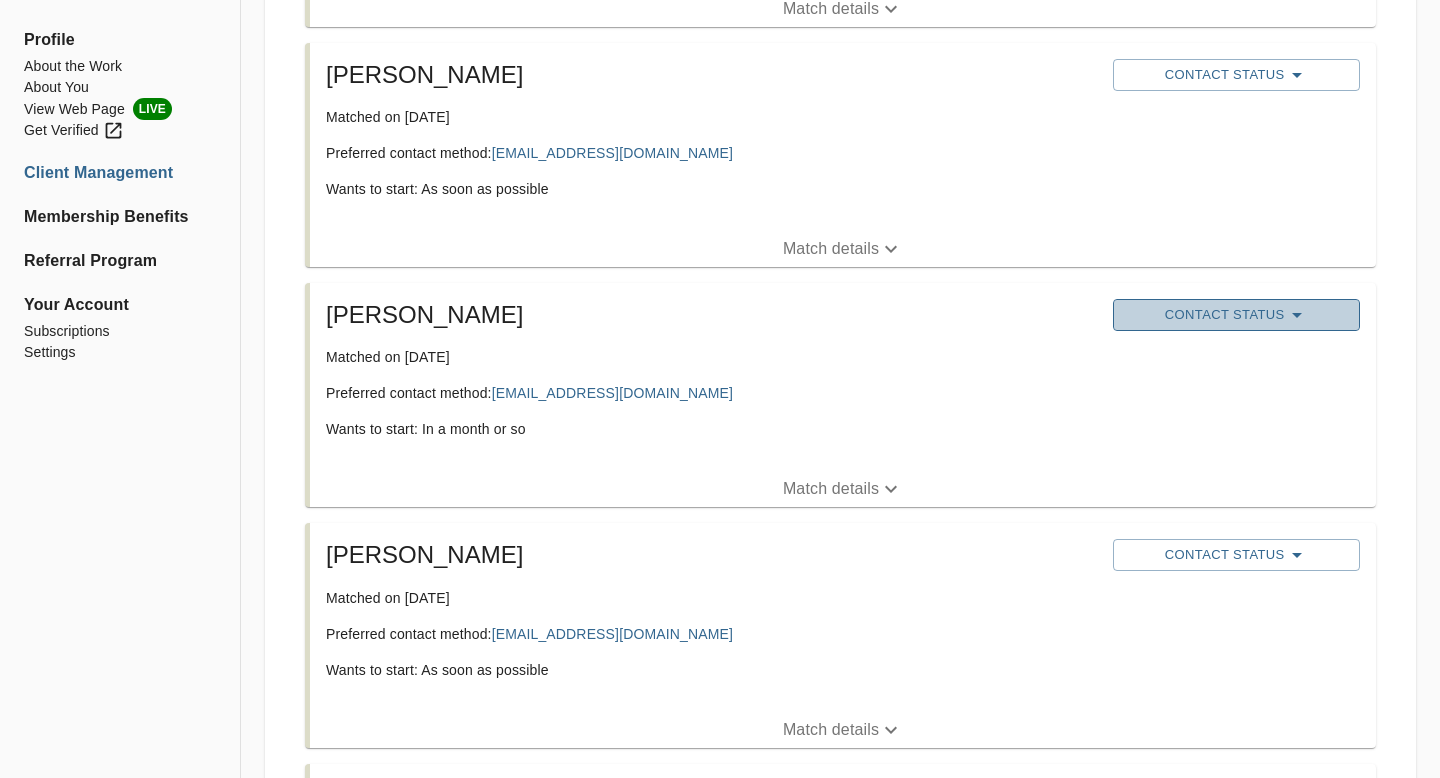 click on "Contact Status" at bounding box center (1236, 315) 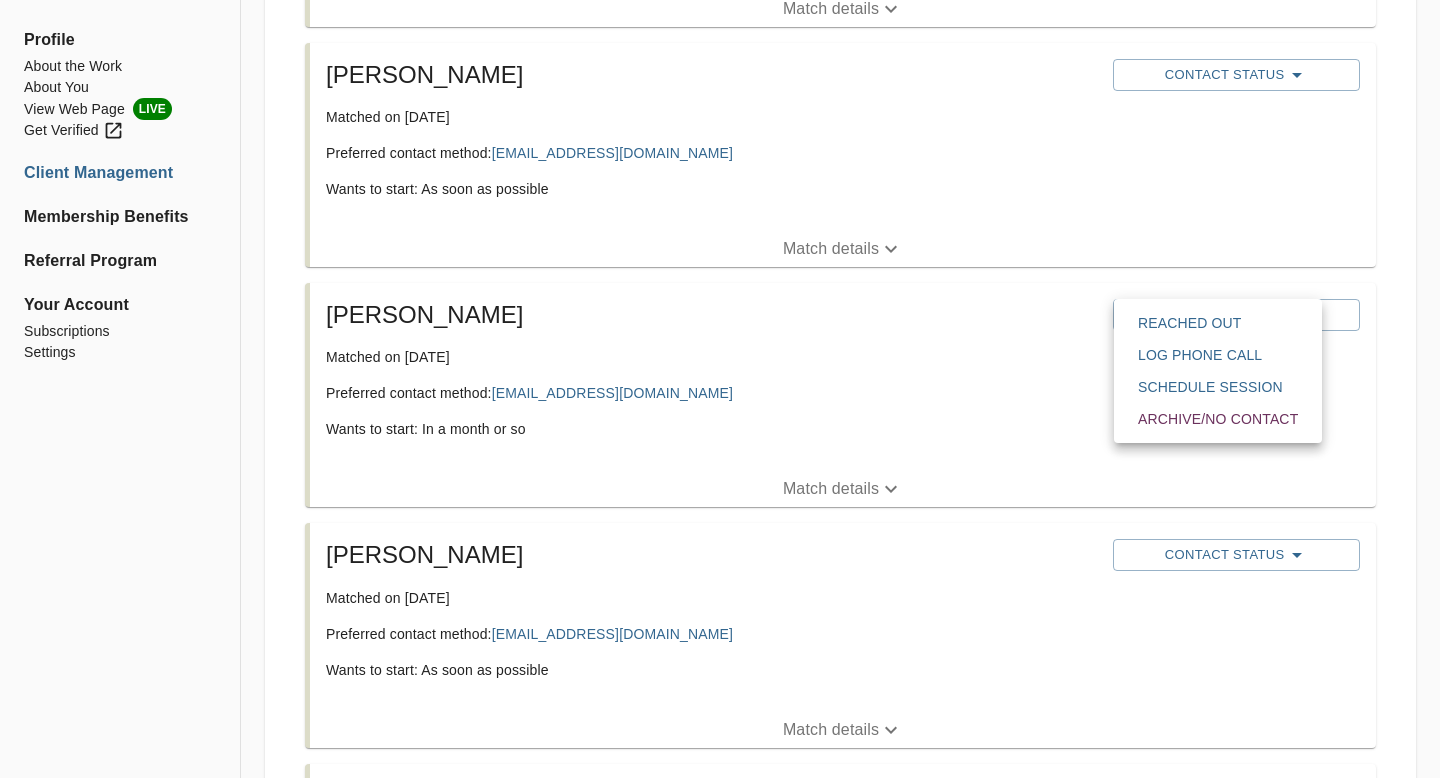 click on "Archive/No contact" at bounding box center (1218, 419) 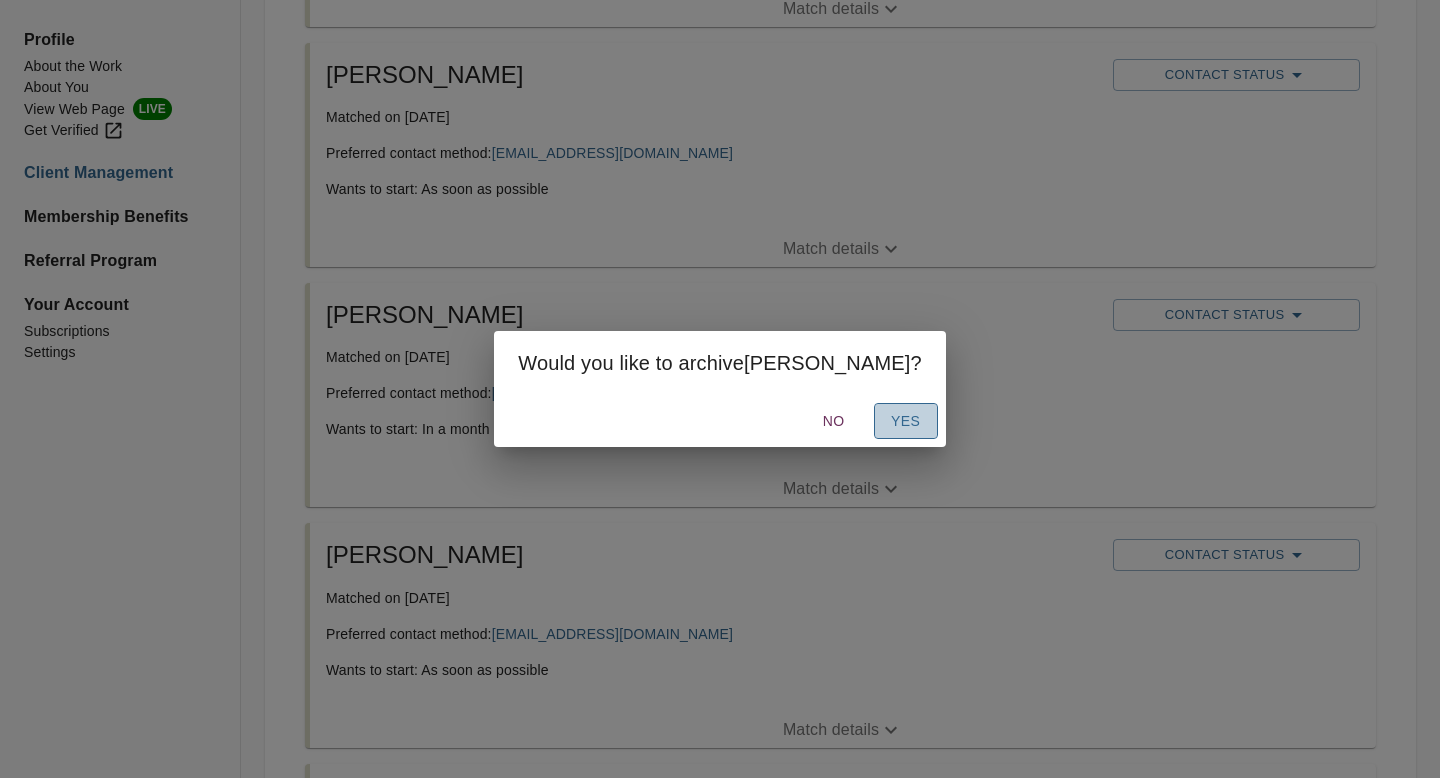 click on "Yes" at bounding box center (906, 421) 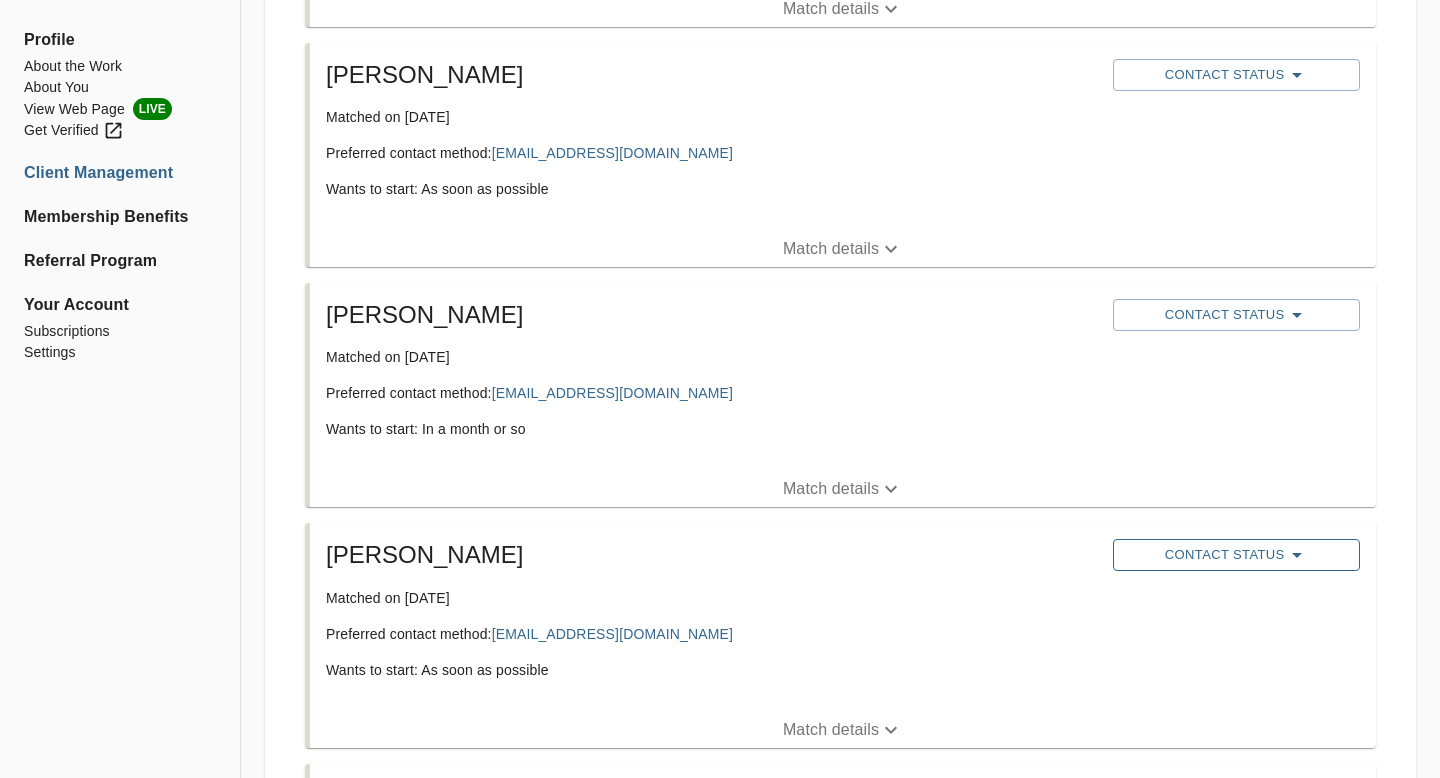 click 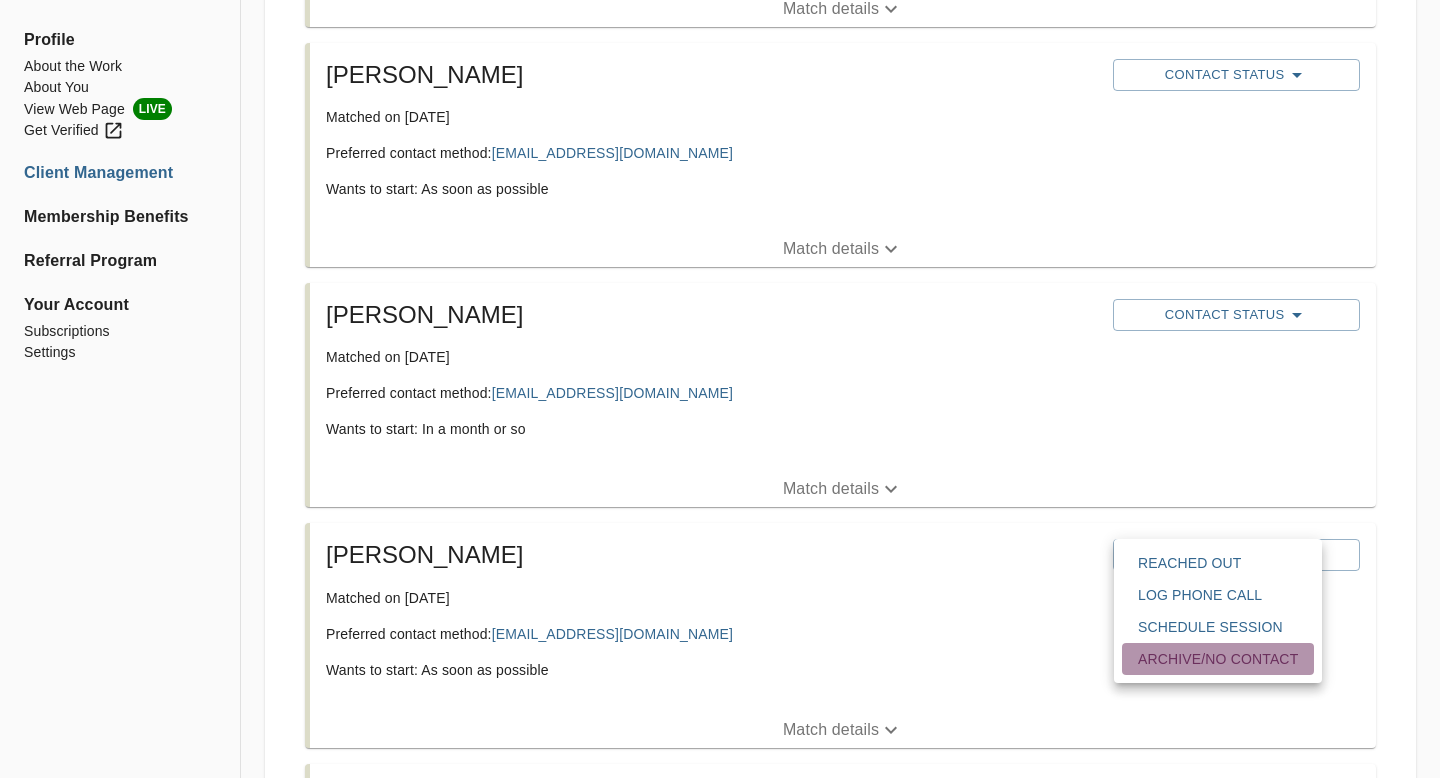 click on "Archive/No contact" at bounding box center (1218, 659) 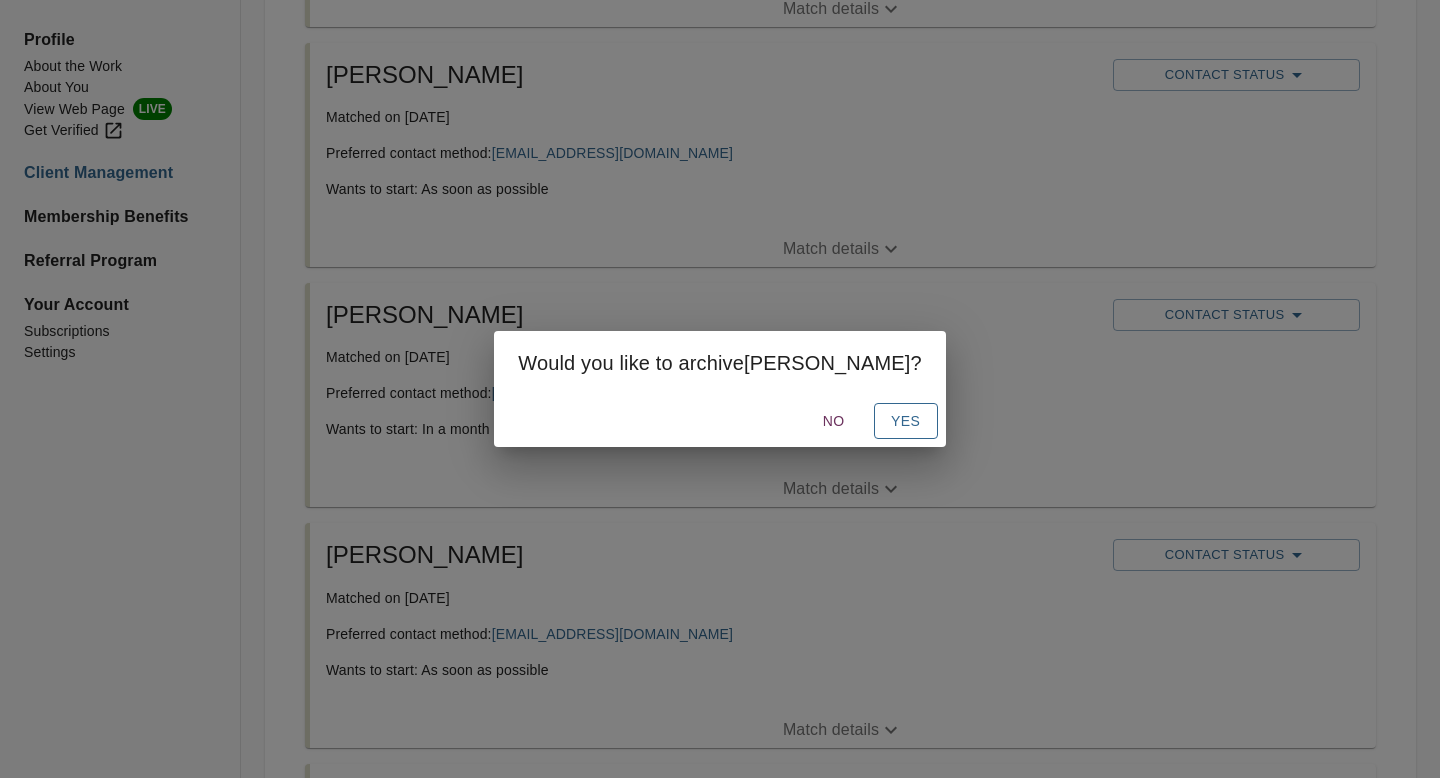 click on "Yes" at bounding box center (906, 421) 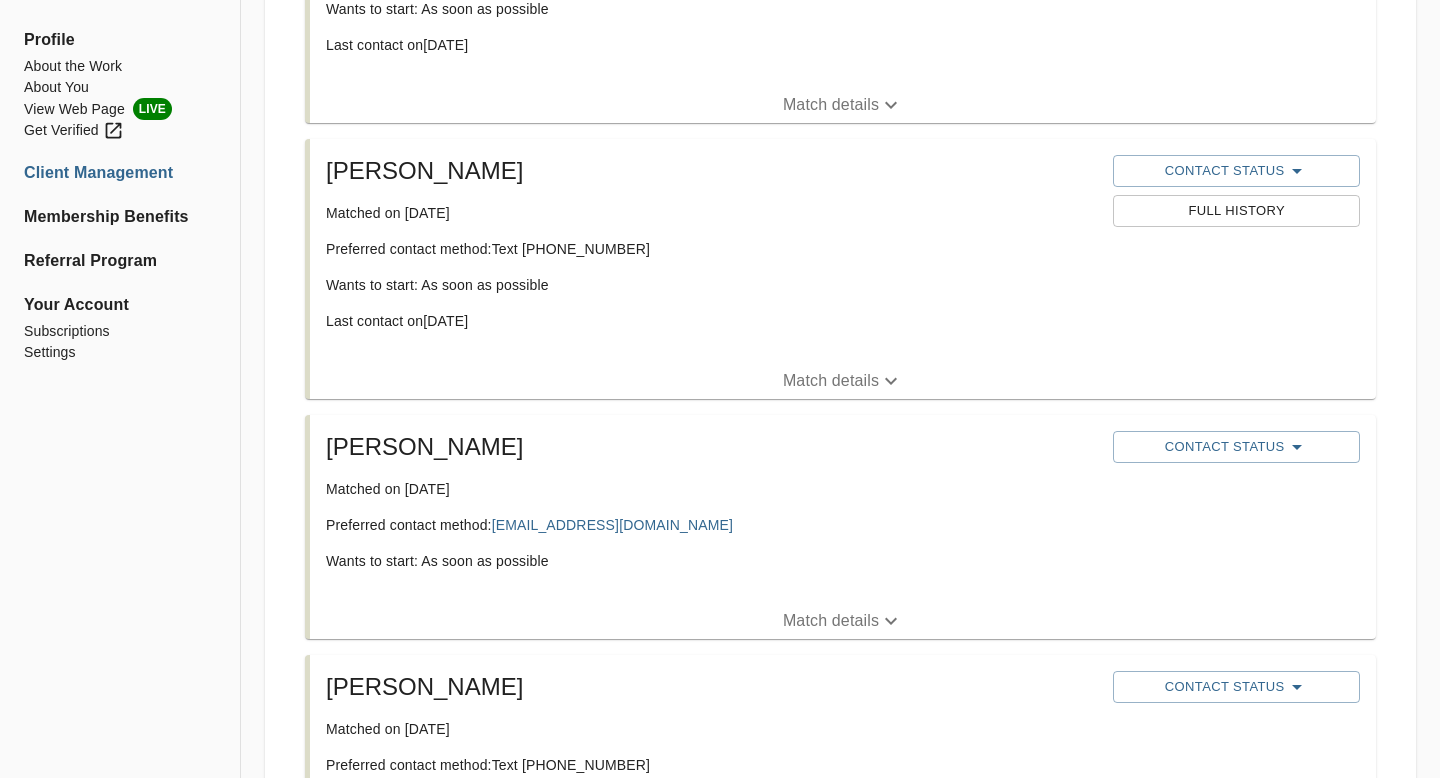 scroll, scrollTop: 0, scrollLeft: 0, axis: both 